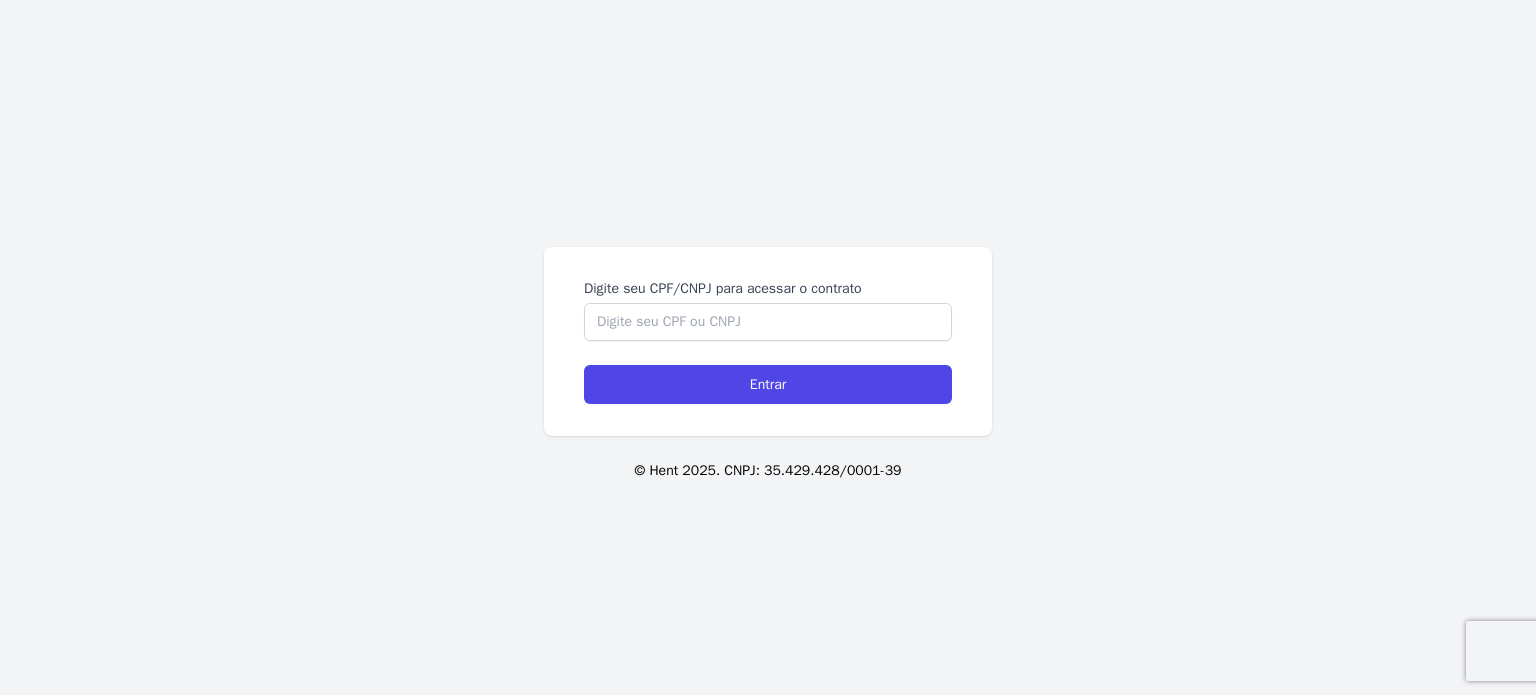 scroll, scrollTop: 0, scrollLeft: 0, axis: both 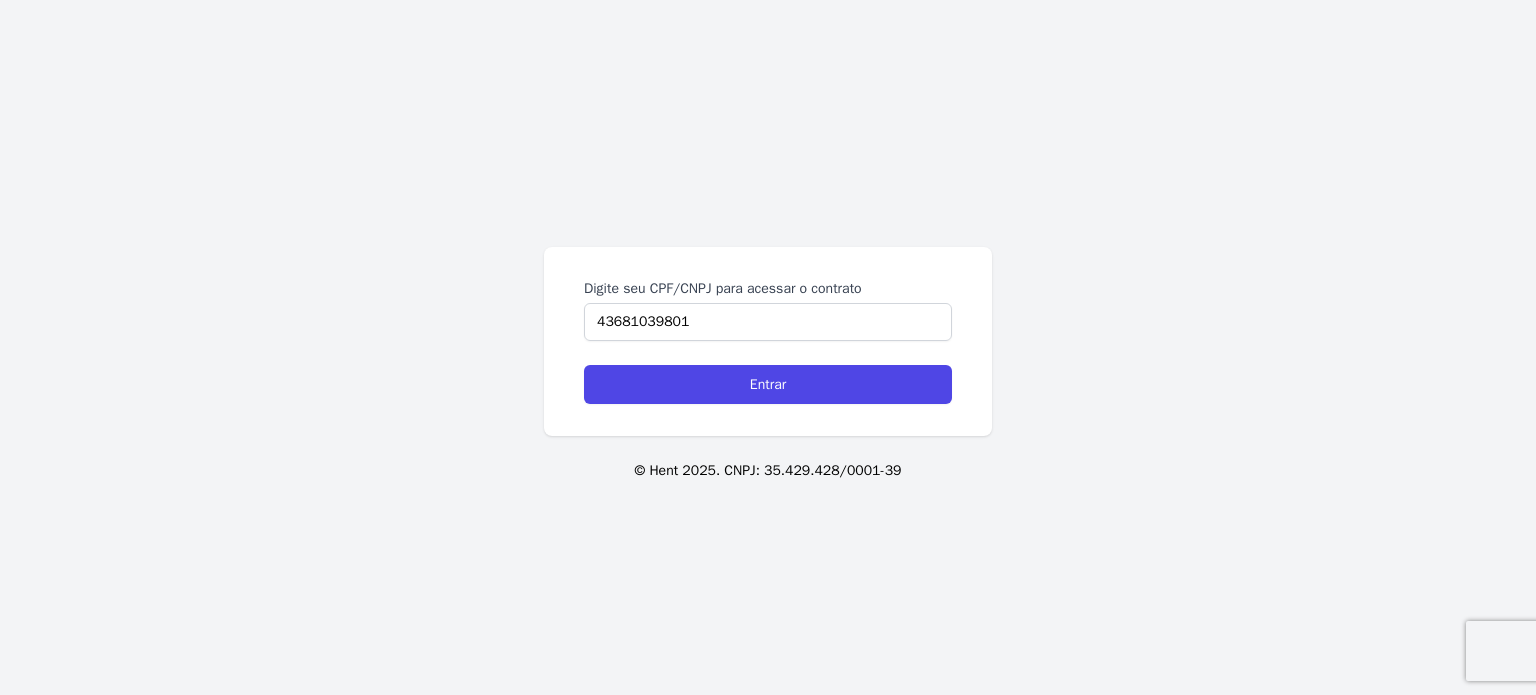 type on "43681039801" 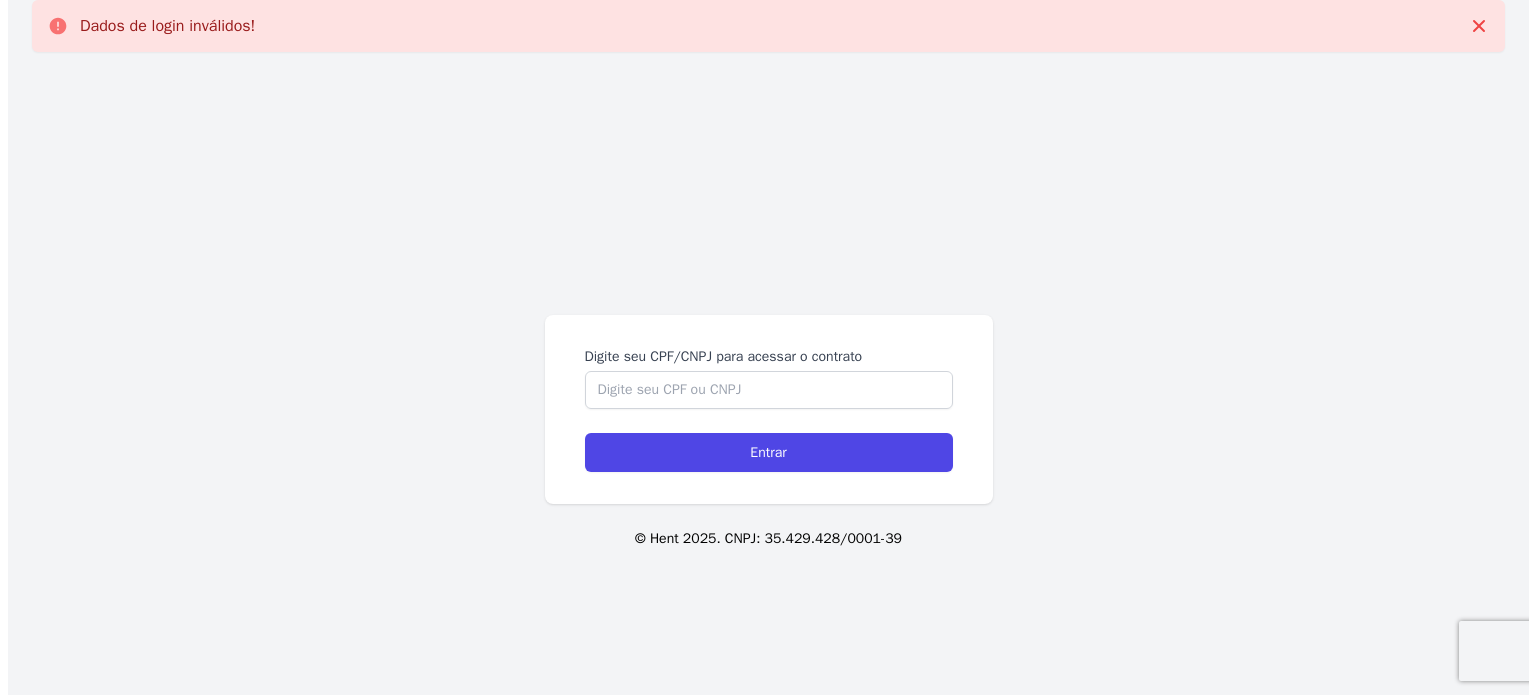 scroll, scrollTop: 0, scrollLeft: 0, axis: both 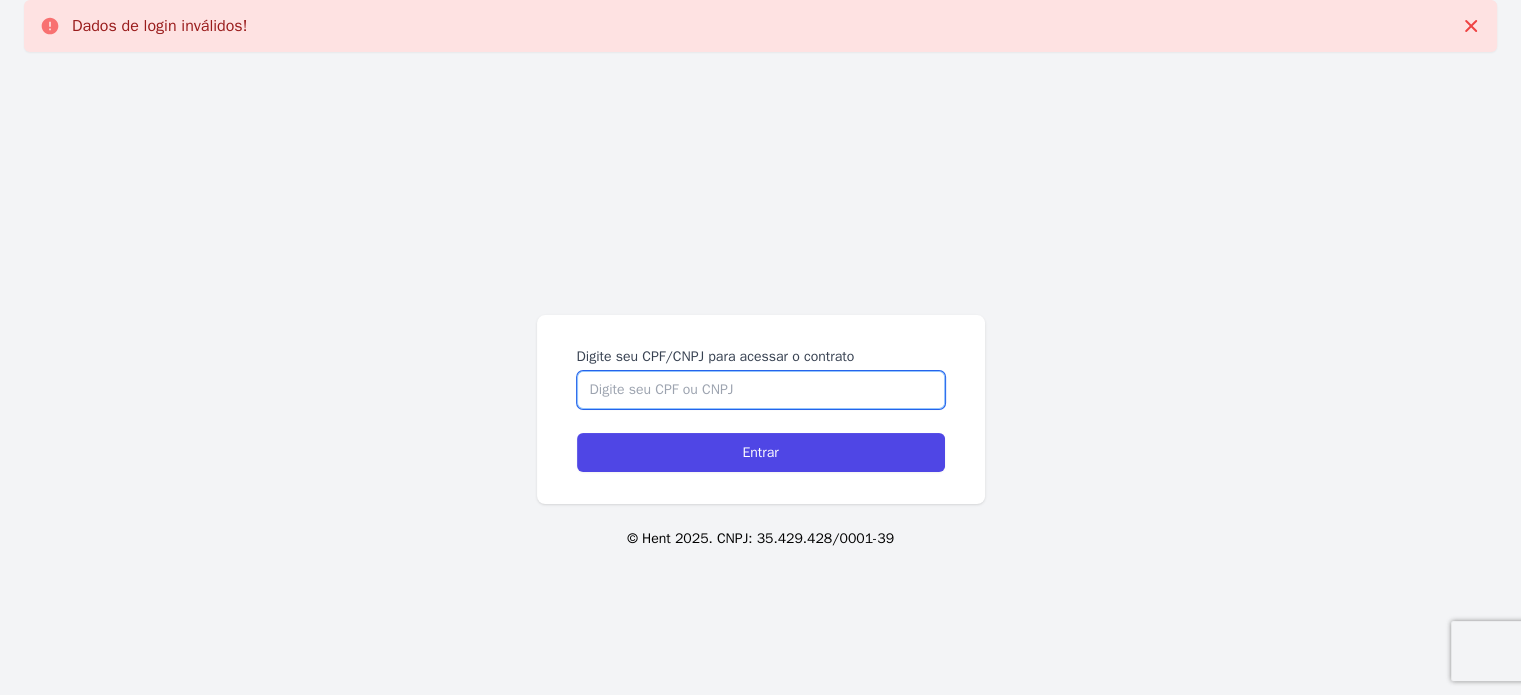 click on "Digite seu CPF/CNPJ para acessar o contrato" at bounding box center (761, 390) 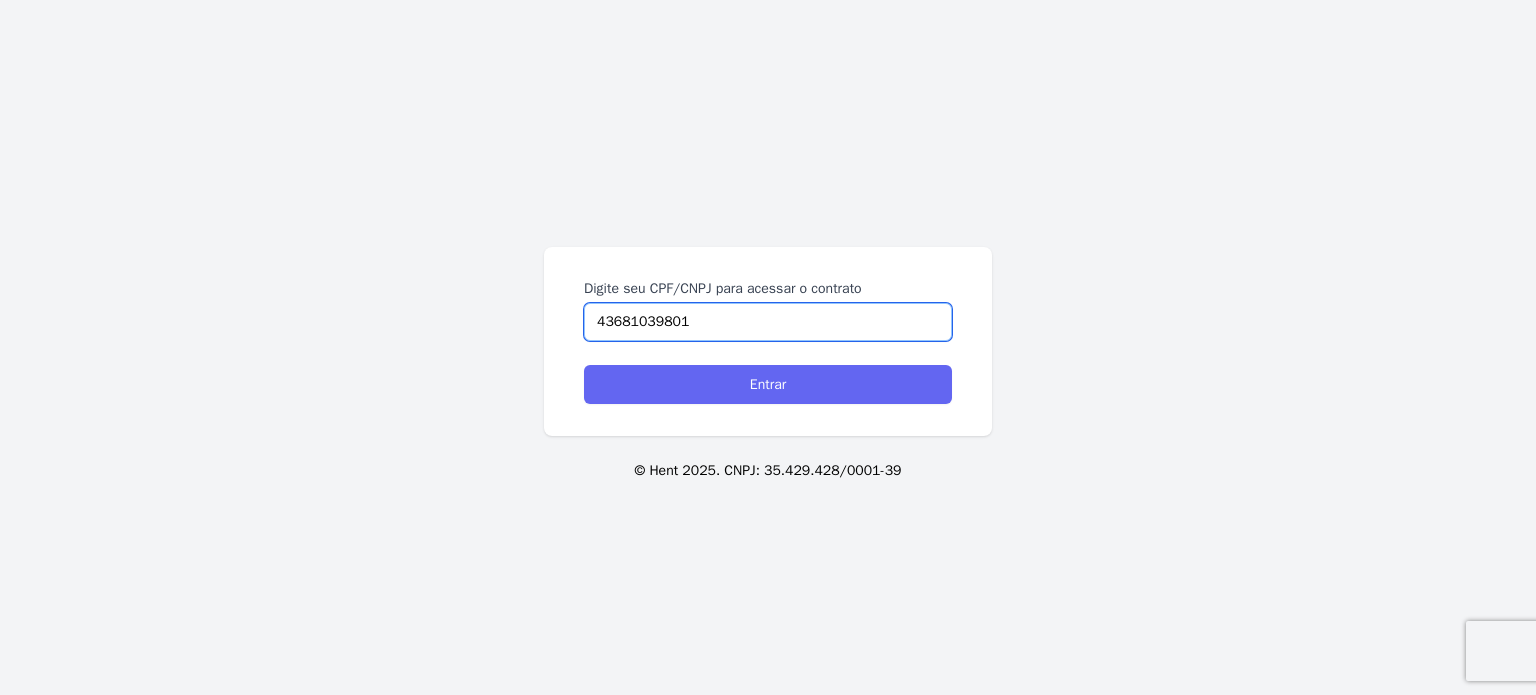 type on "43681039801" 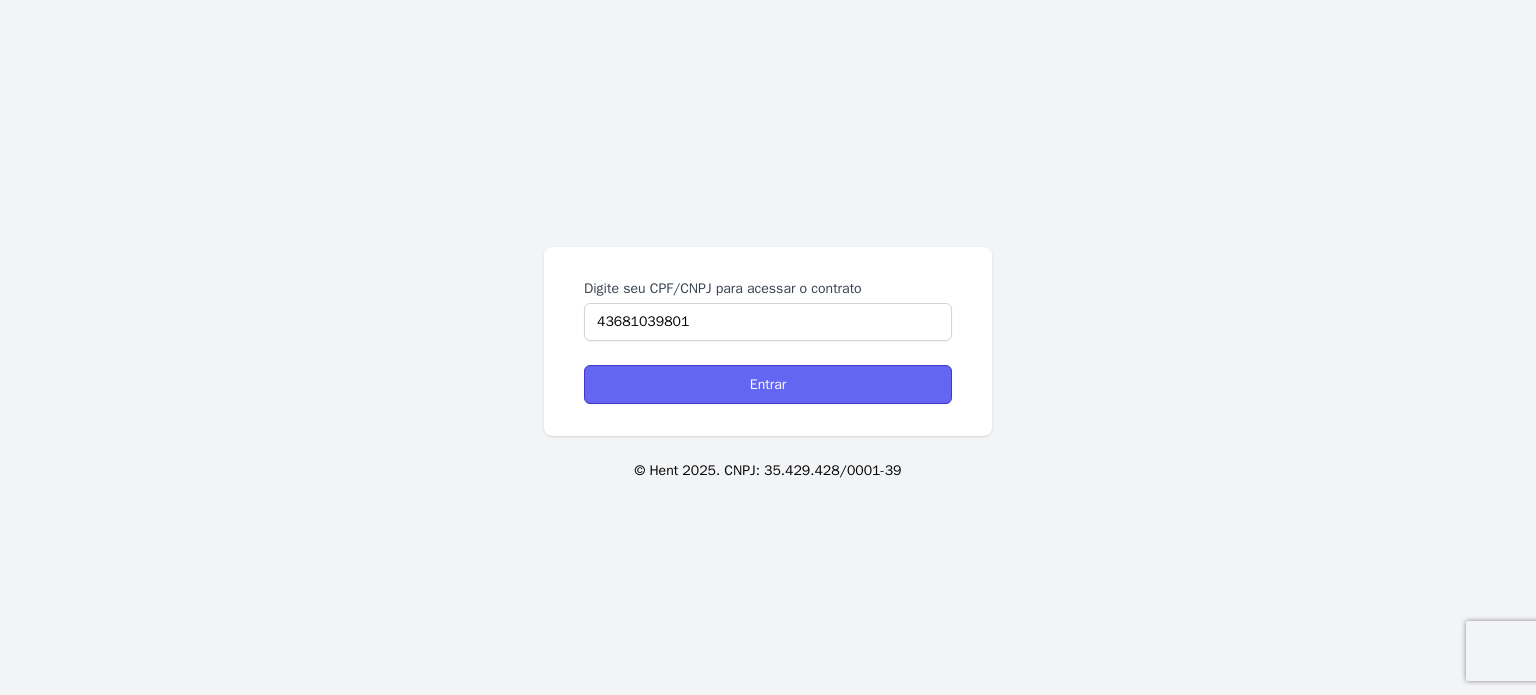 click on "Entrar" at bounding box center [768, 384] 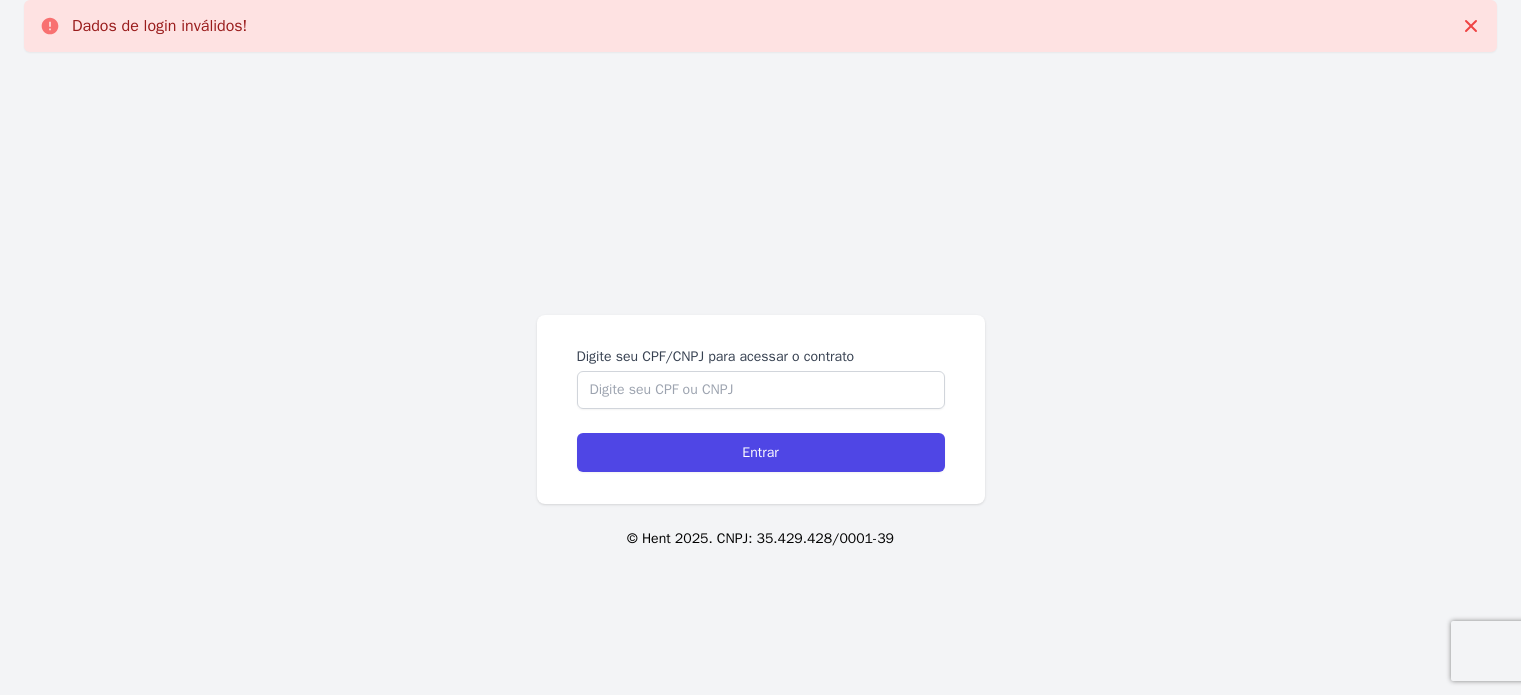 scroll, scrollTop: 0, scrollLeft: 0, axis: both 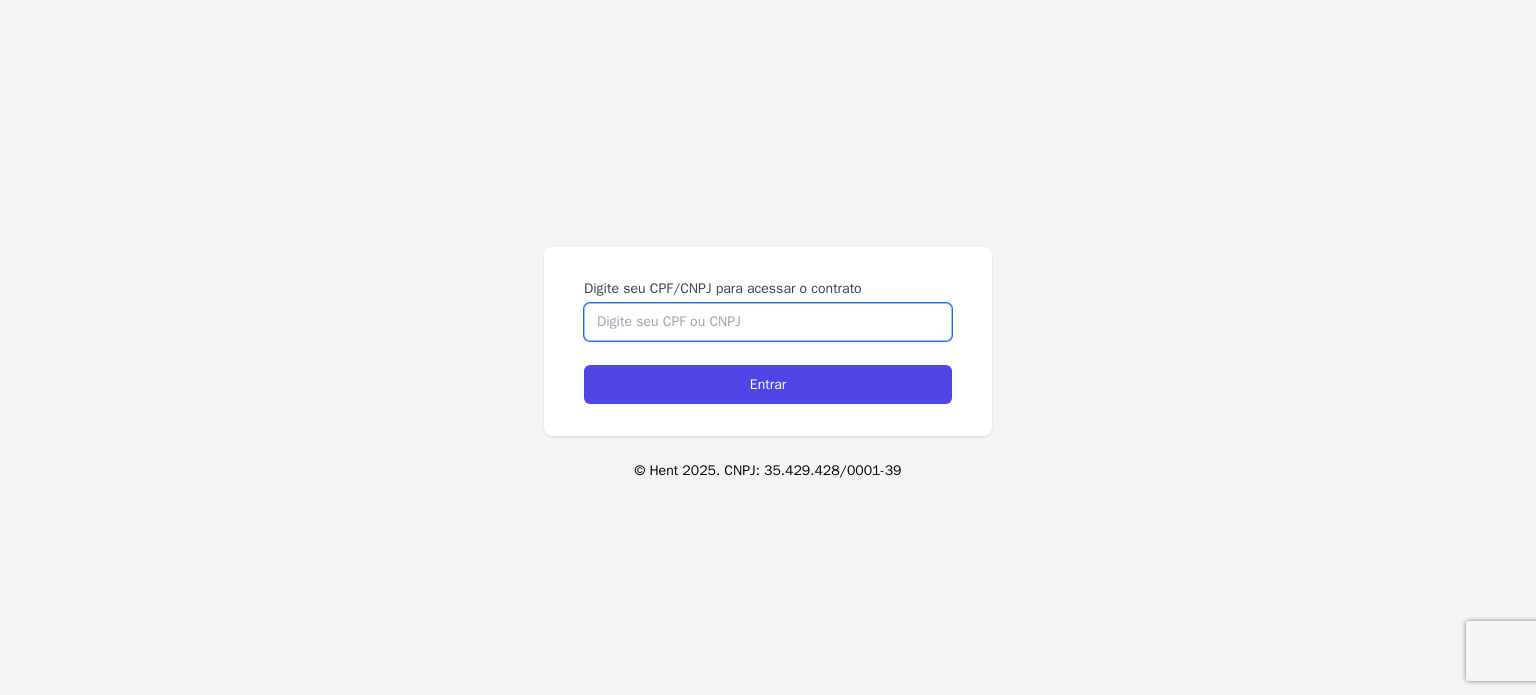 click on "Digite seu CPF/CNPJ para acessar o contrato" at bounding box center [768, 322] 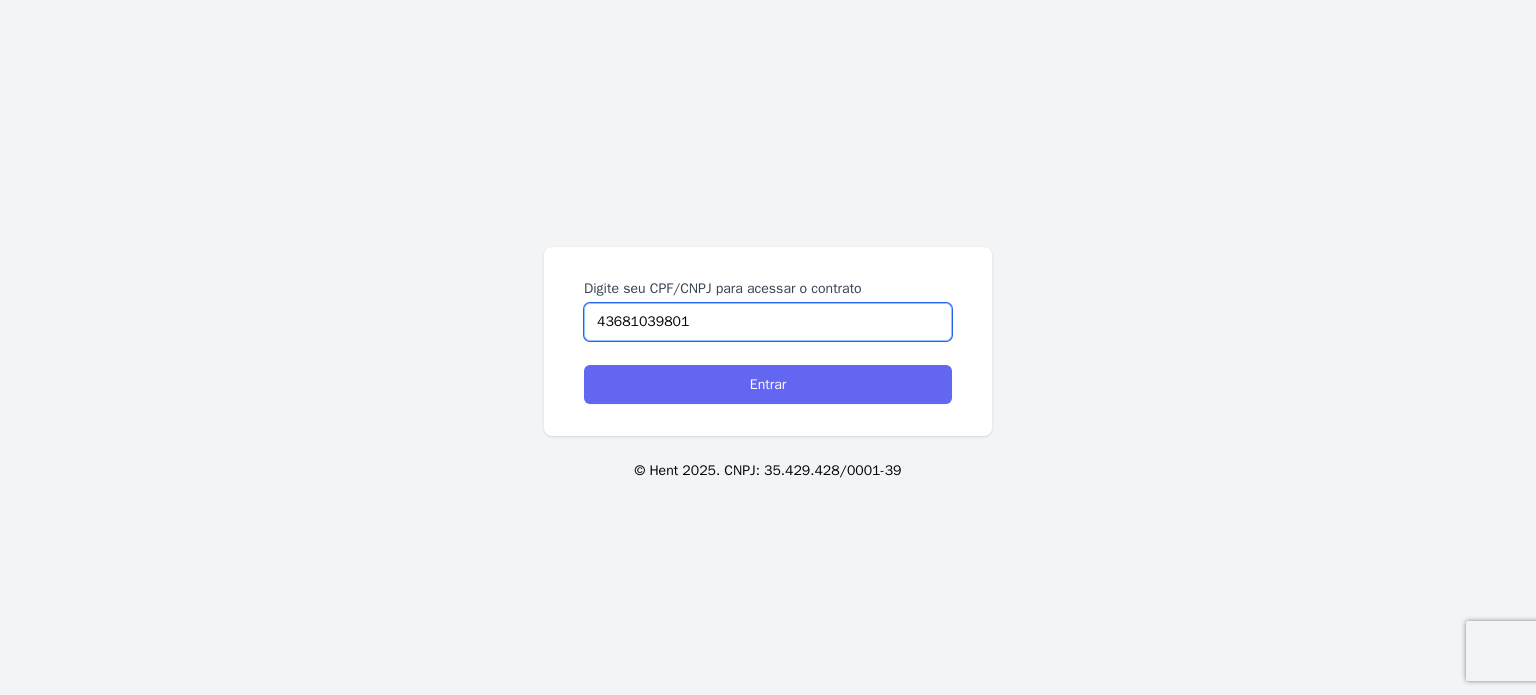 type on "43681039801" 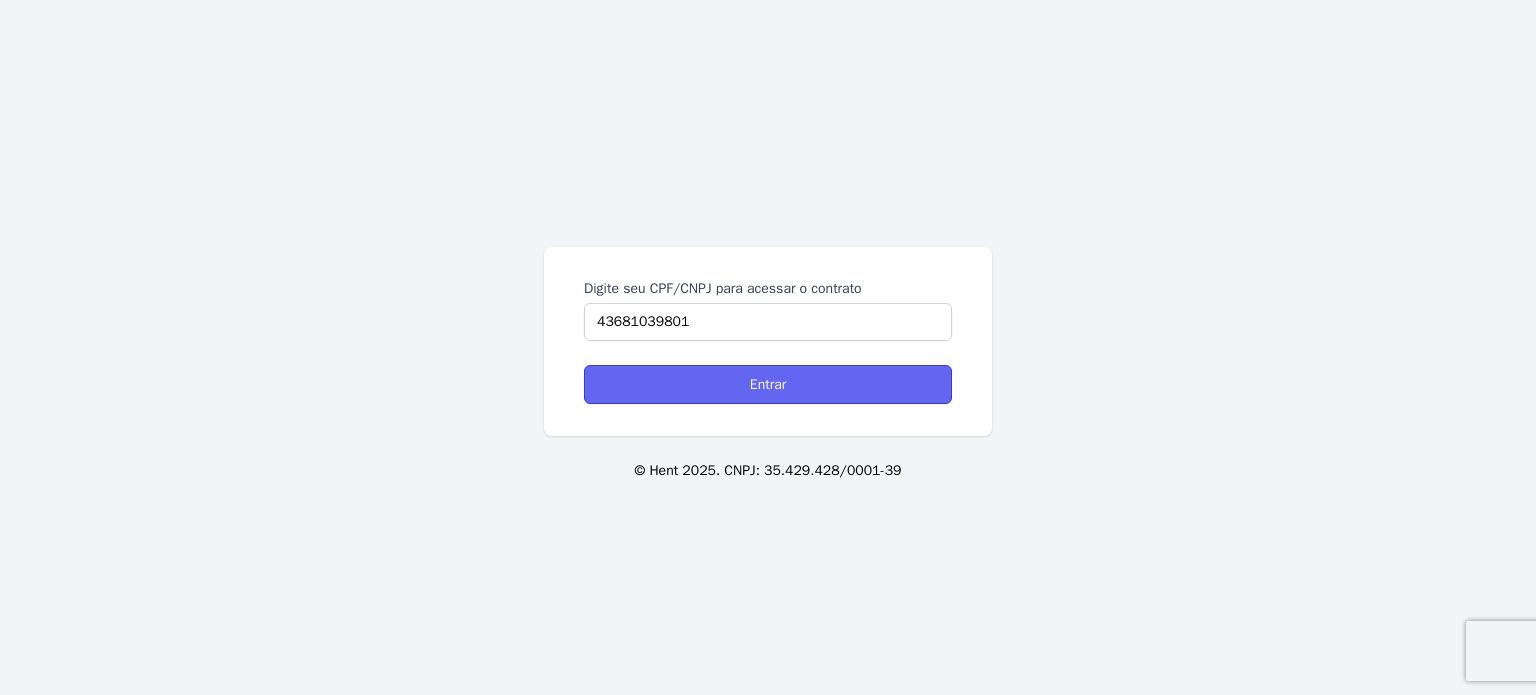 click on "Entrar" at bounding box center (768, 384) 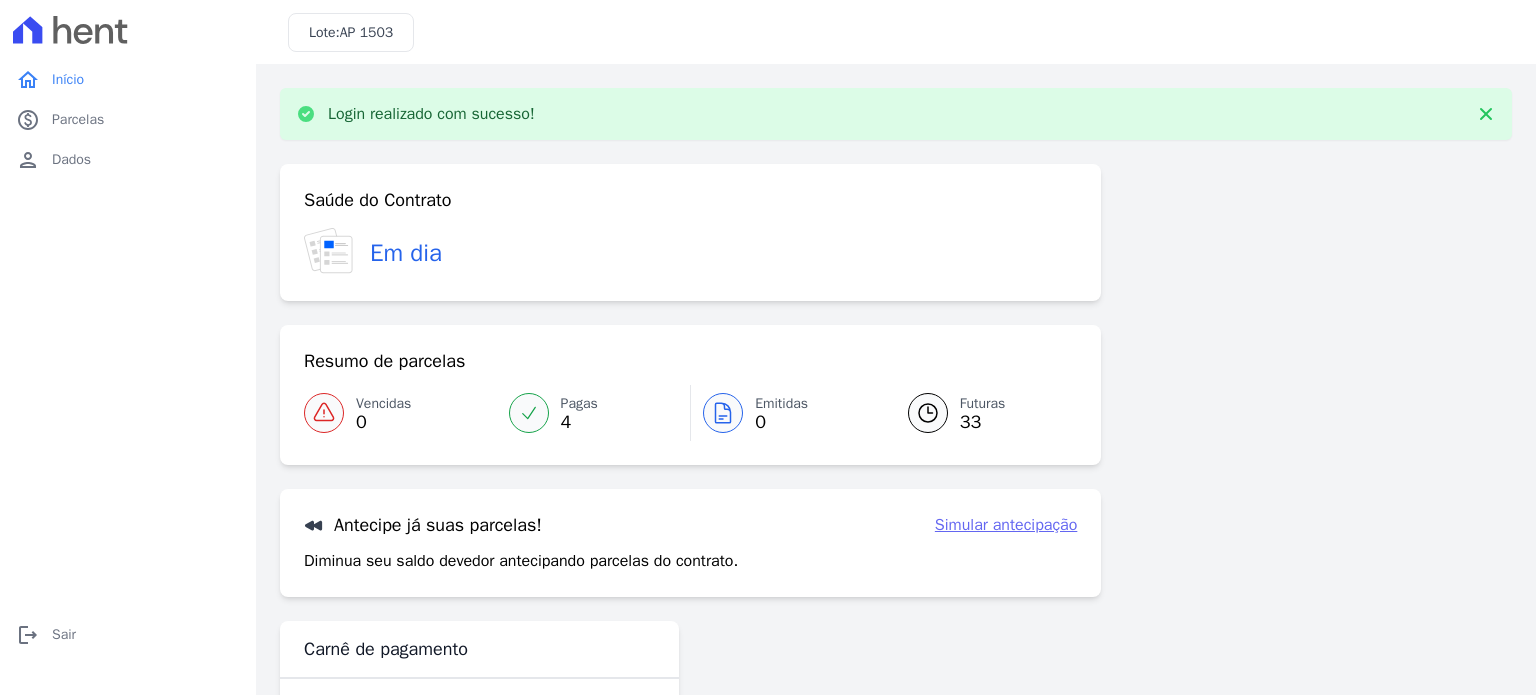 scroll, scrollTop: 0, scrollLeft: 0, axis: both 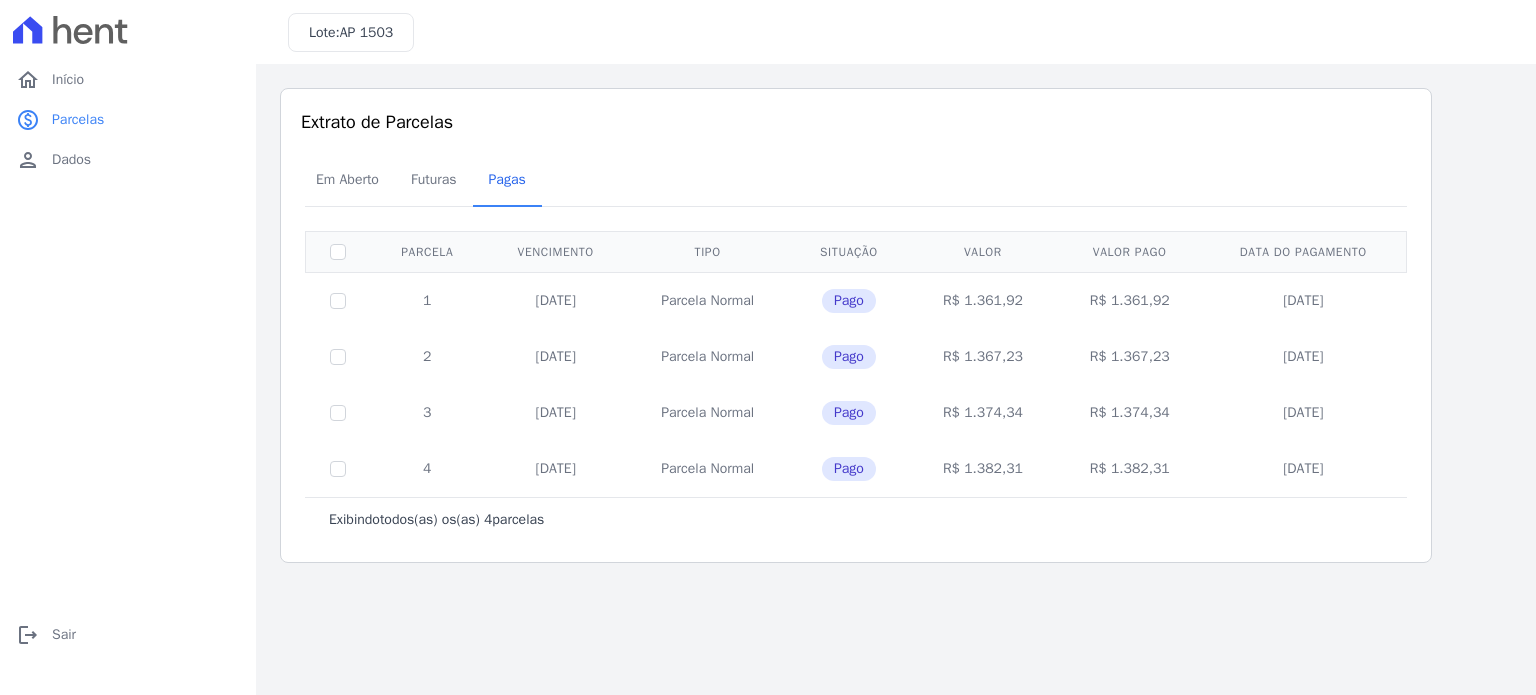 drag, startPoint x: 1346, startPoint y: 463, endPoint x: 1244, endPoint y: 465, distance: 102.01961 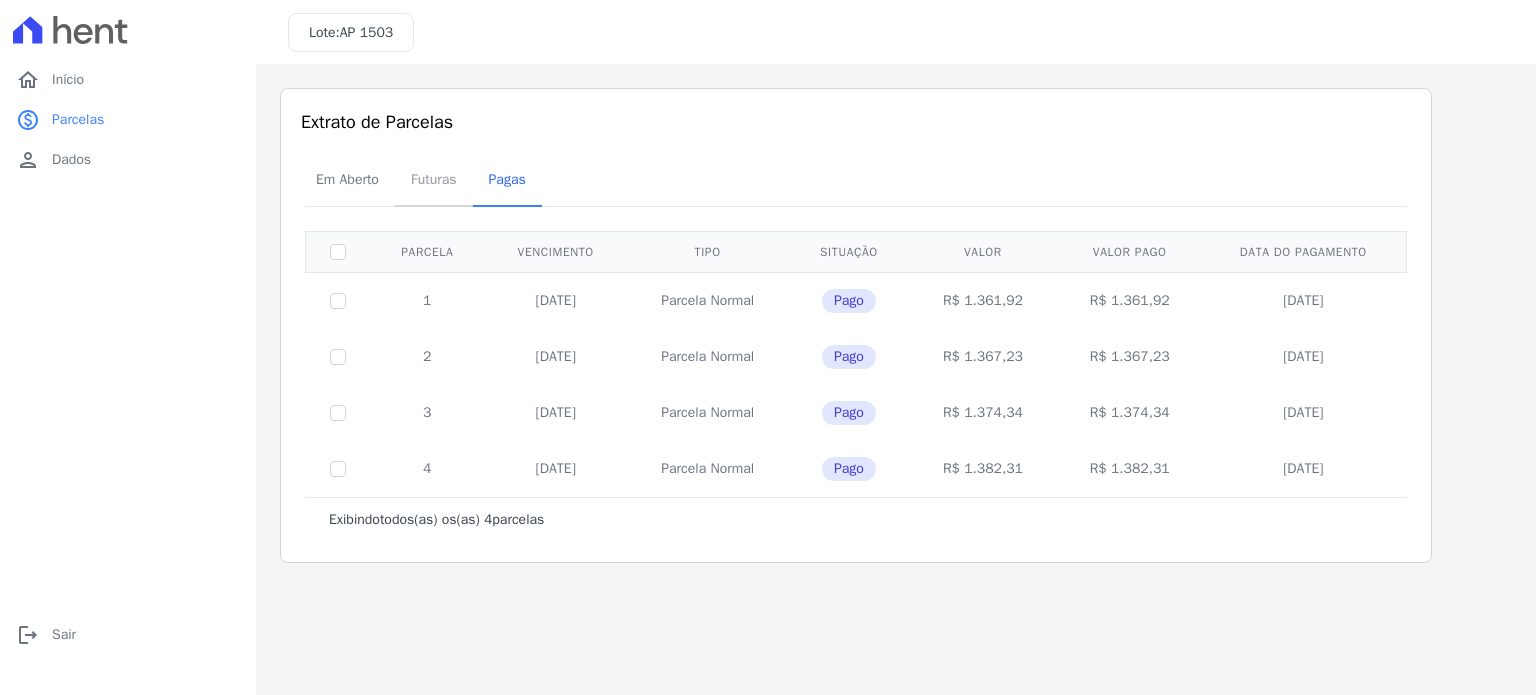 click on "Futuras" at bounding box center (434, 179) 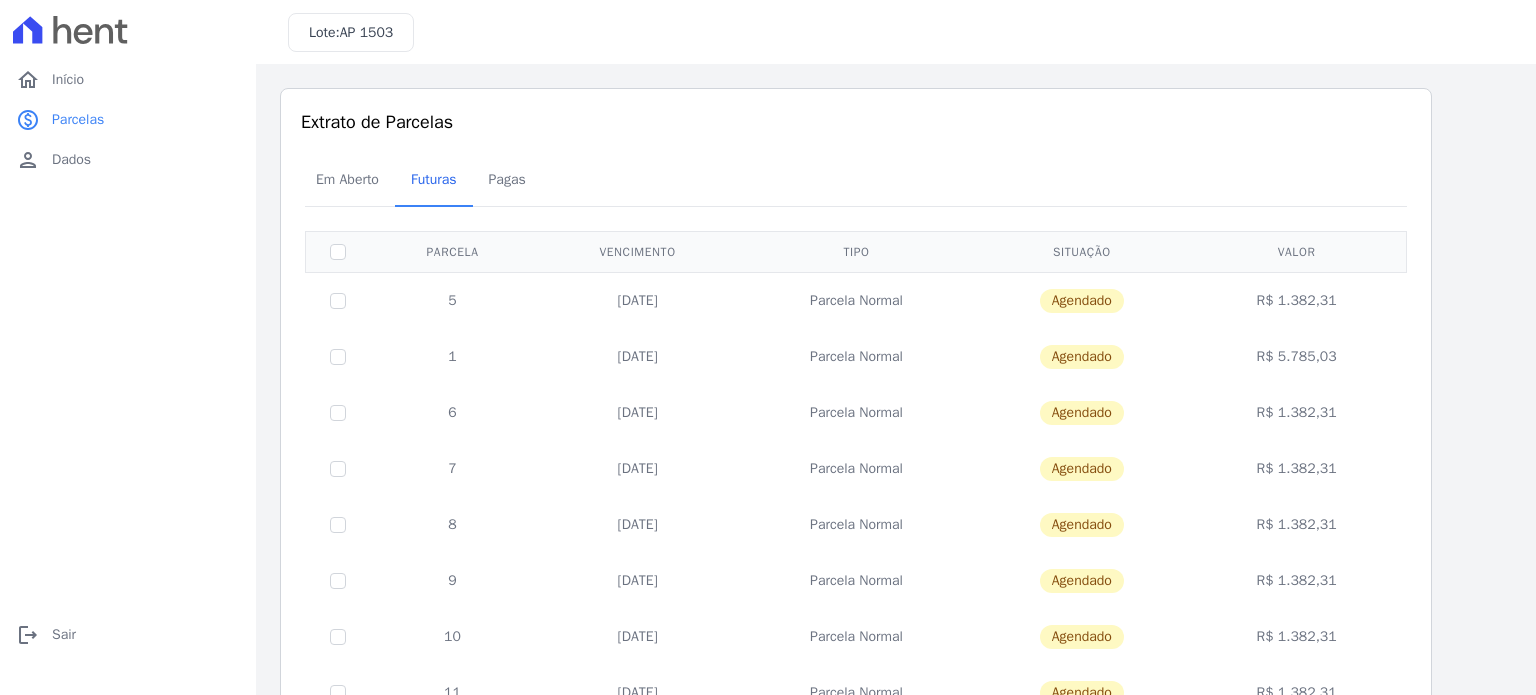 drag, startPoint x: 1349, startPoint y: 358, endPoint x: 576, endPoint y: 344, distance: 773.1268 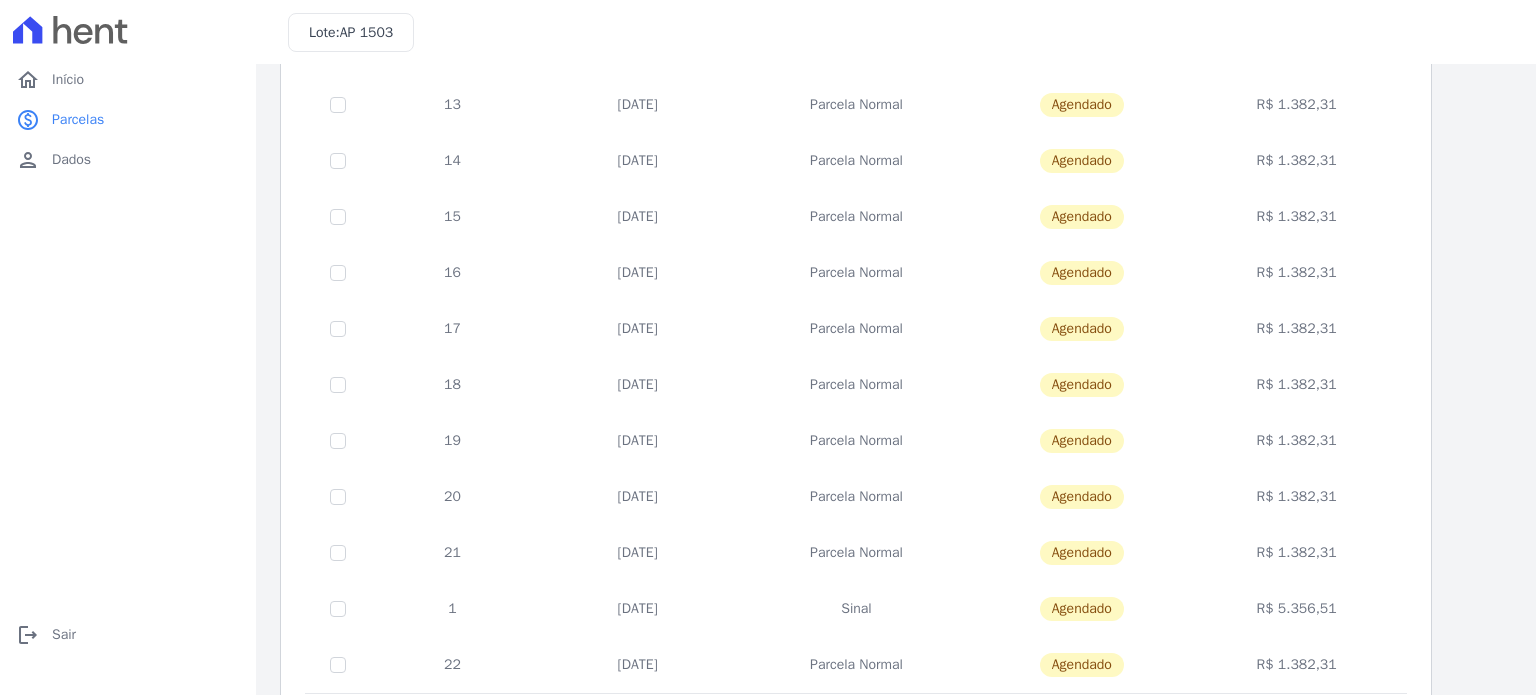 scroll, scrollTop: 800, scrollLeft: 0, axis: vertical 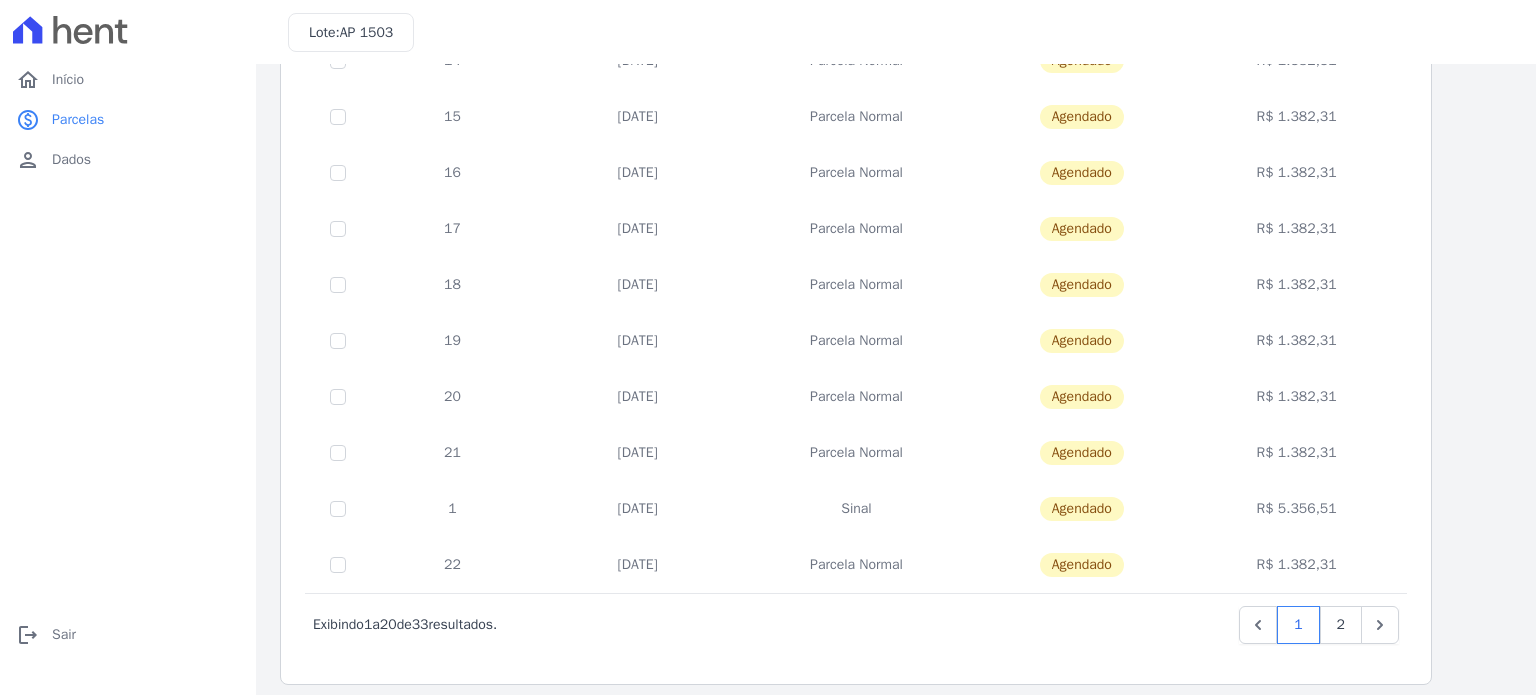 drag, startPoint x: 679, startPoint y: 503, endPoint x: 599, endPoint y: 507, distance: 80.09994 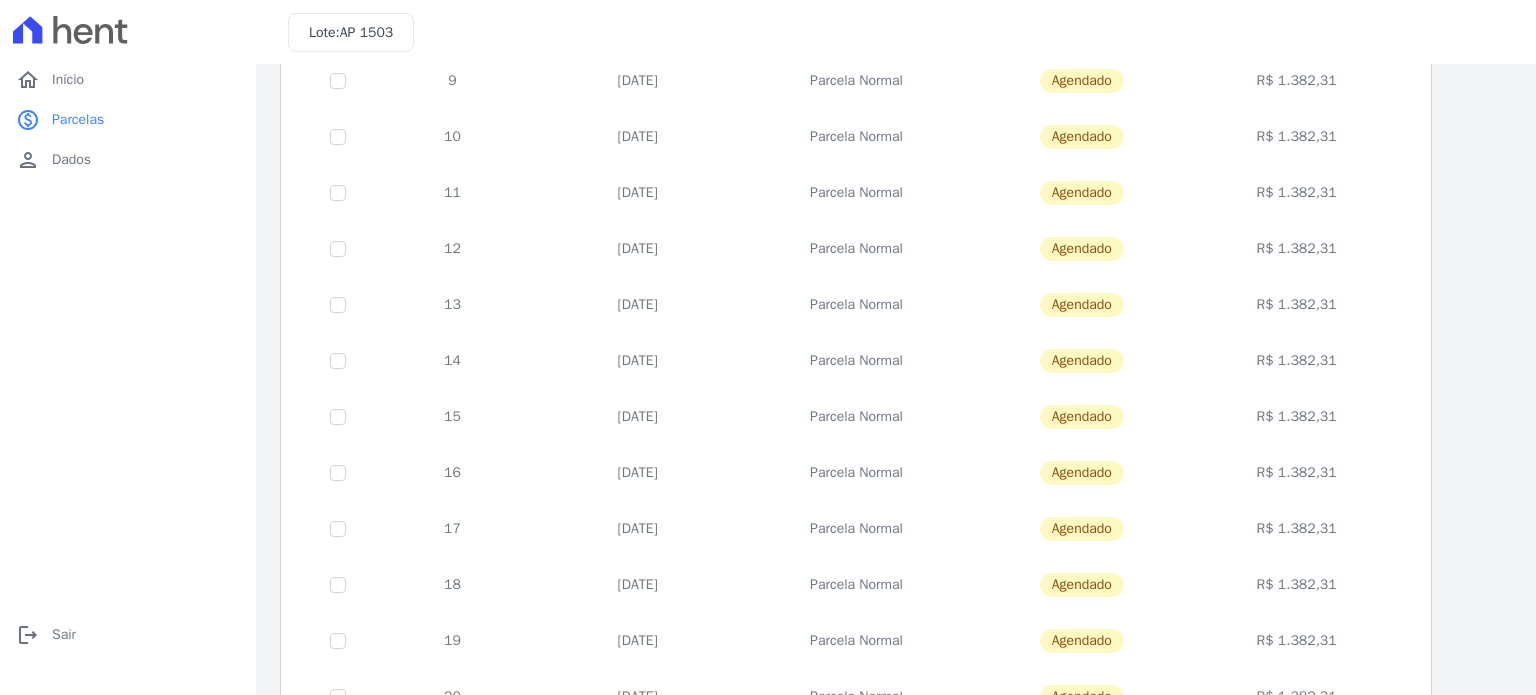 scroll, scrollTop: 811, scrollLeft: 0, axis: vertical 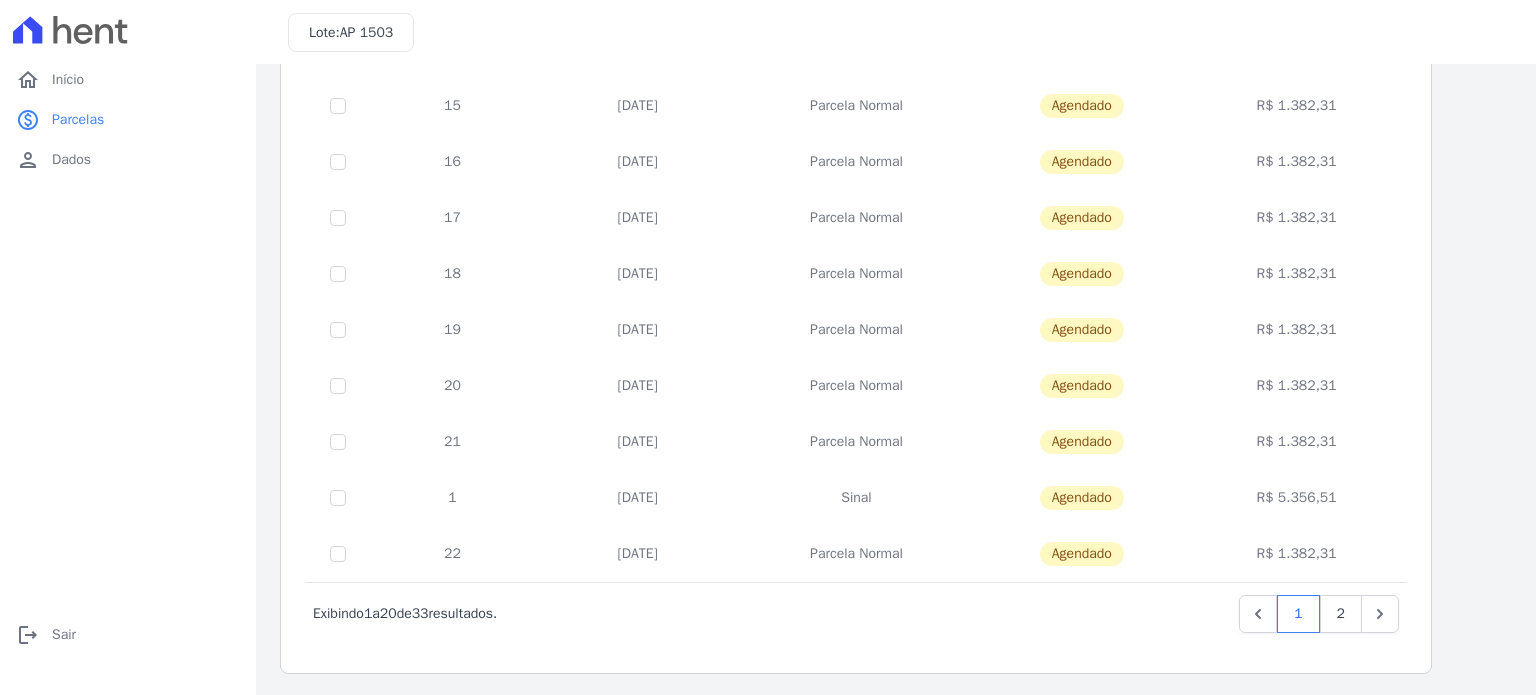 drag, startPoint x: 1317, startPoint y: 492, endPoint x: 1265, endPoint y: 496, distance: 52.153618 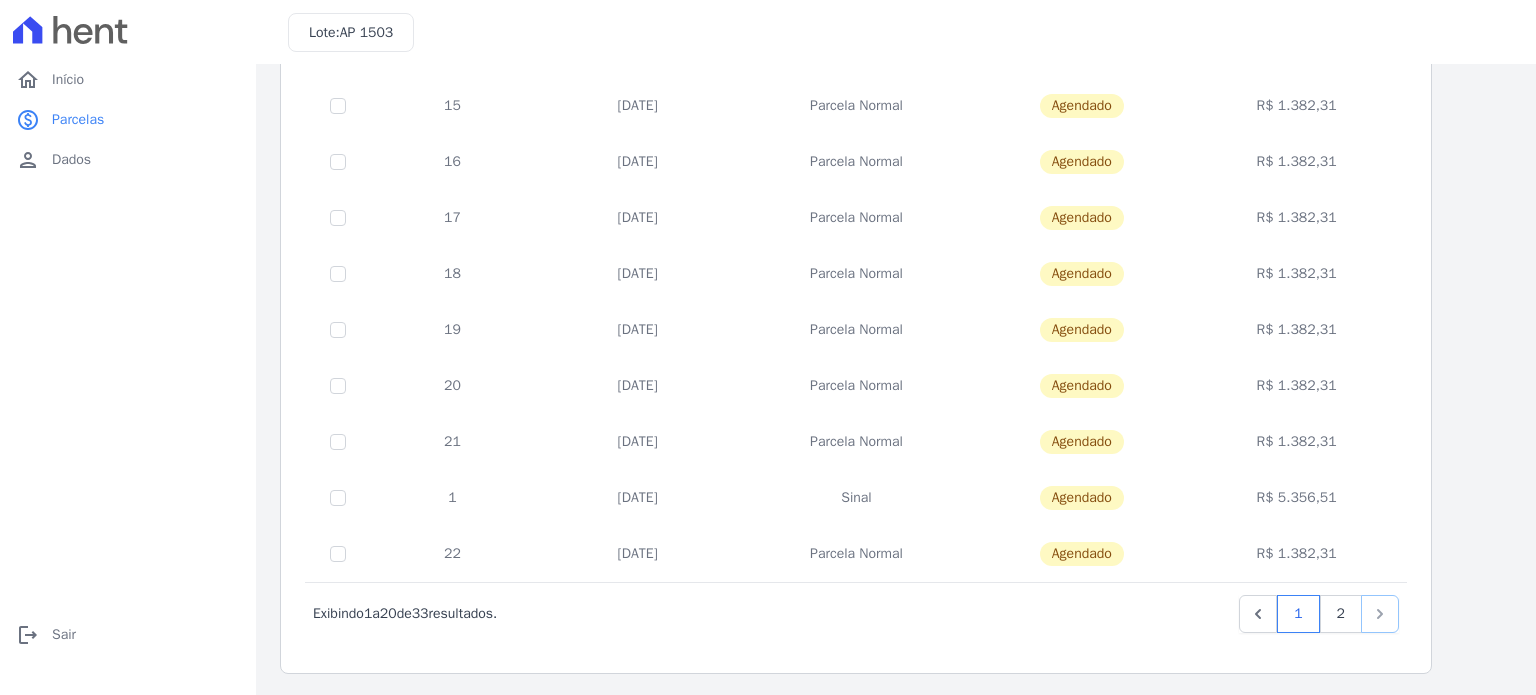 click 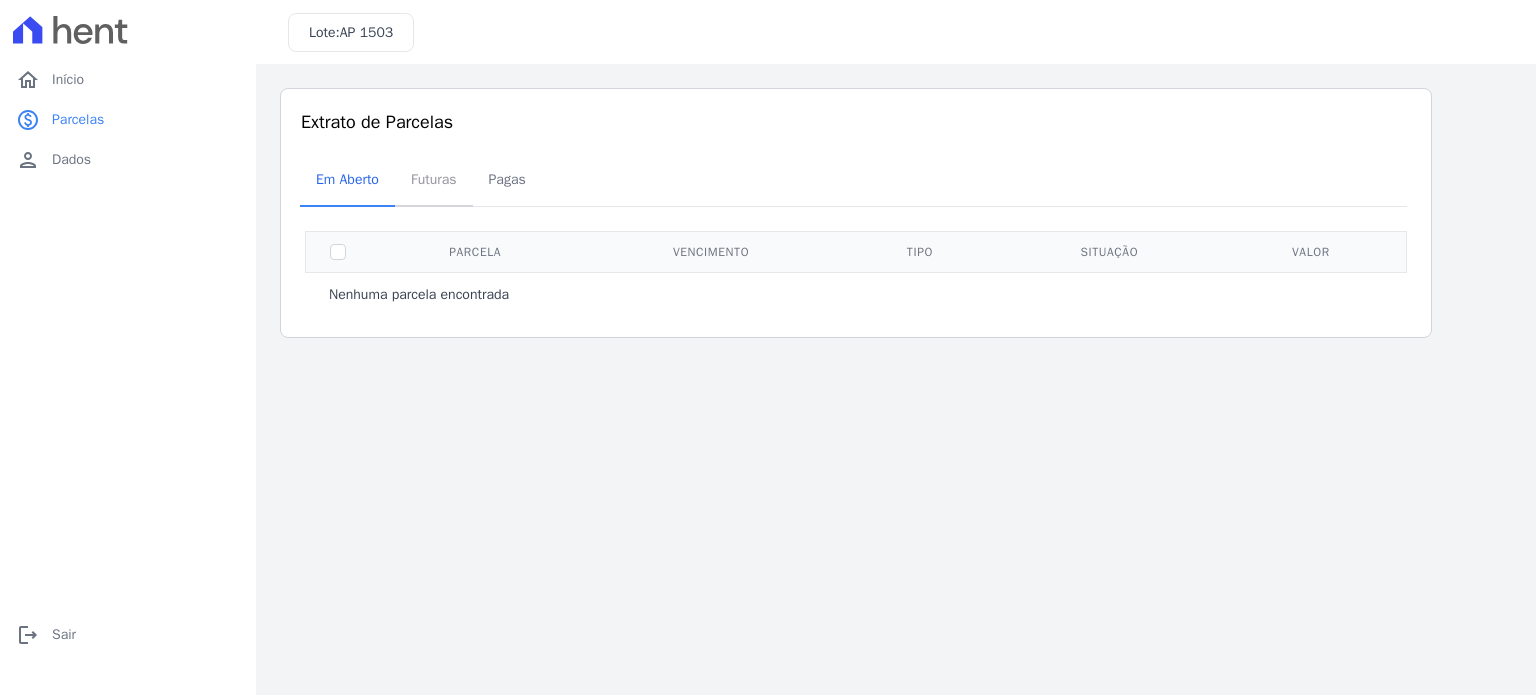 click on "Futuras" at bounding box center [434, 179] 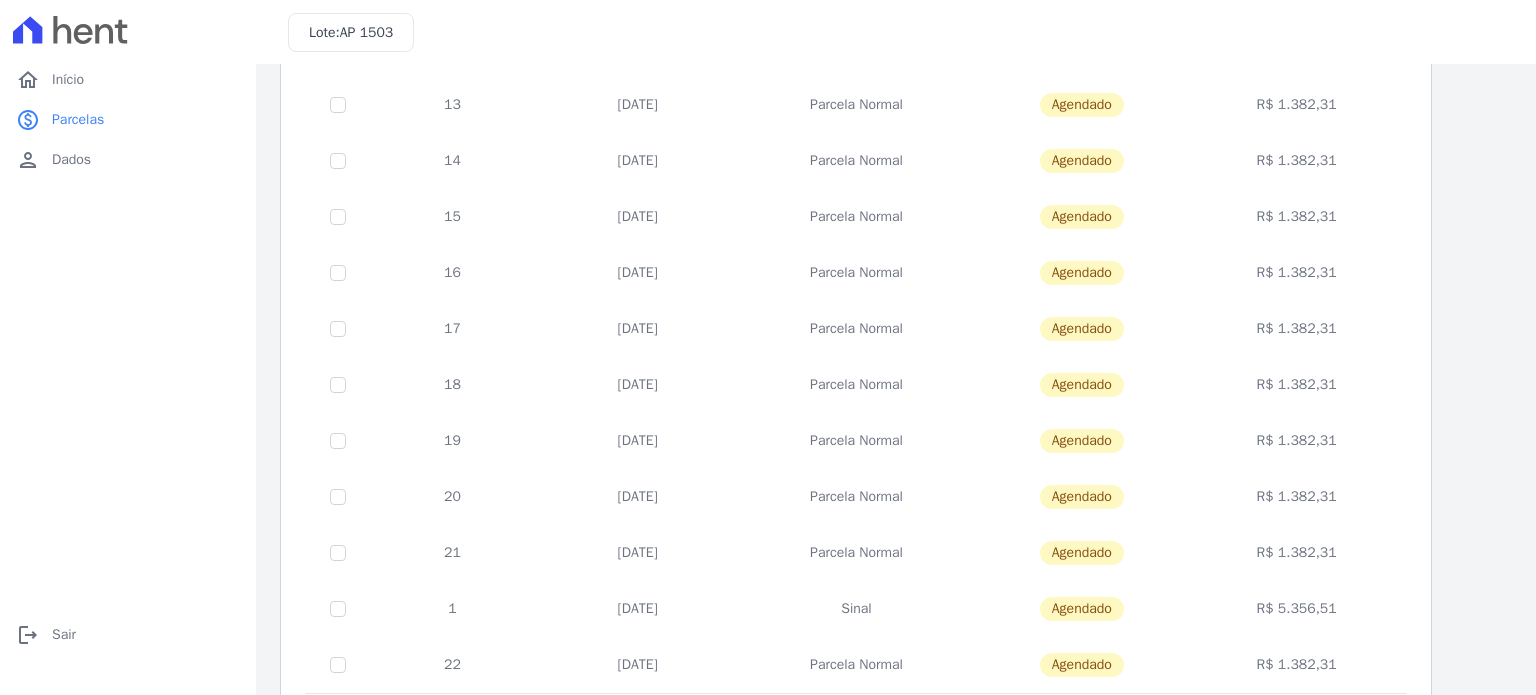 scroll, scrollTop: 811, scrollLeft: 0, axis: vertical 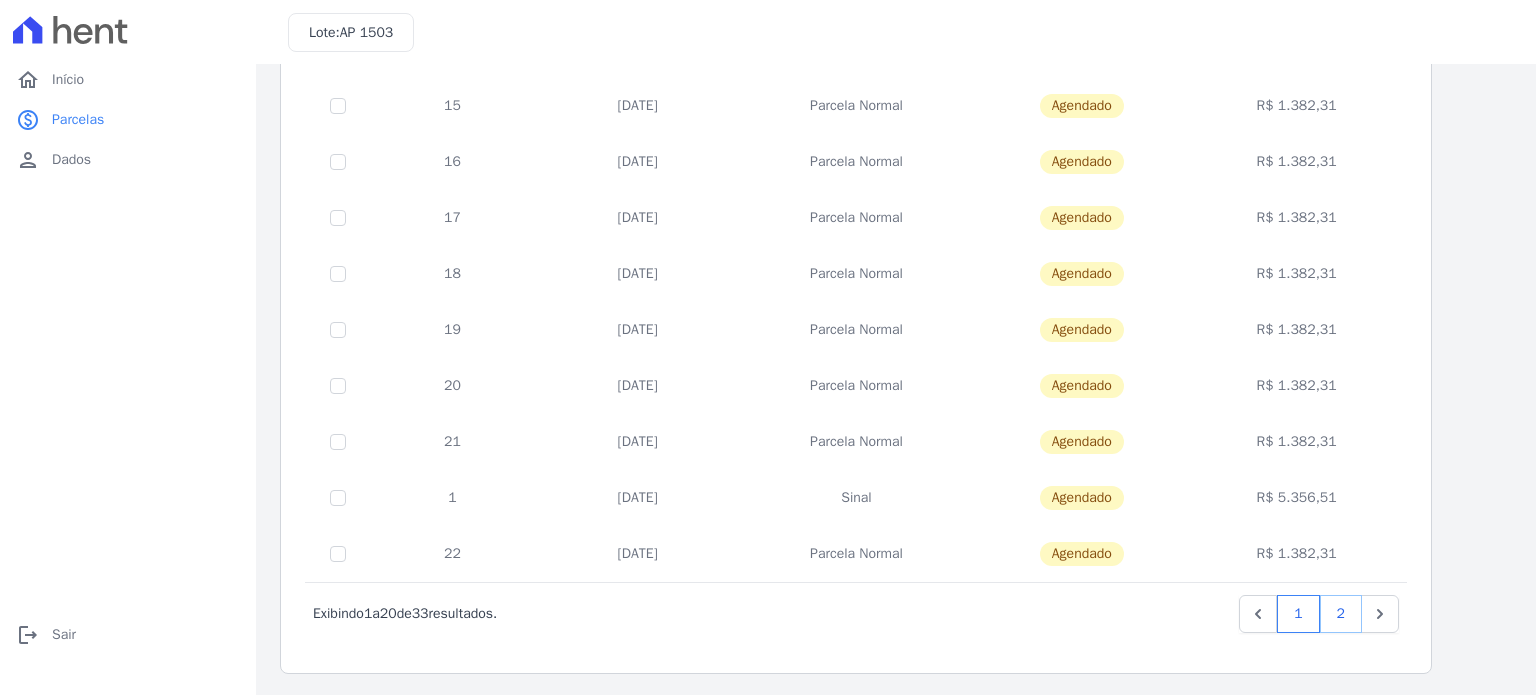 click on "2" at bounding box center (1341, 614) 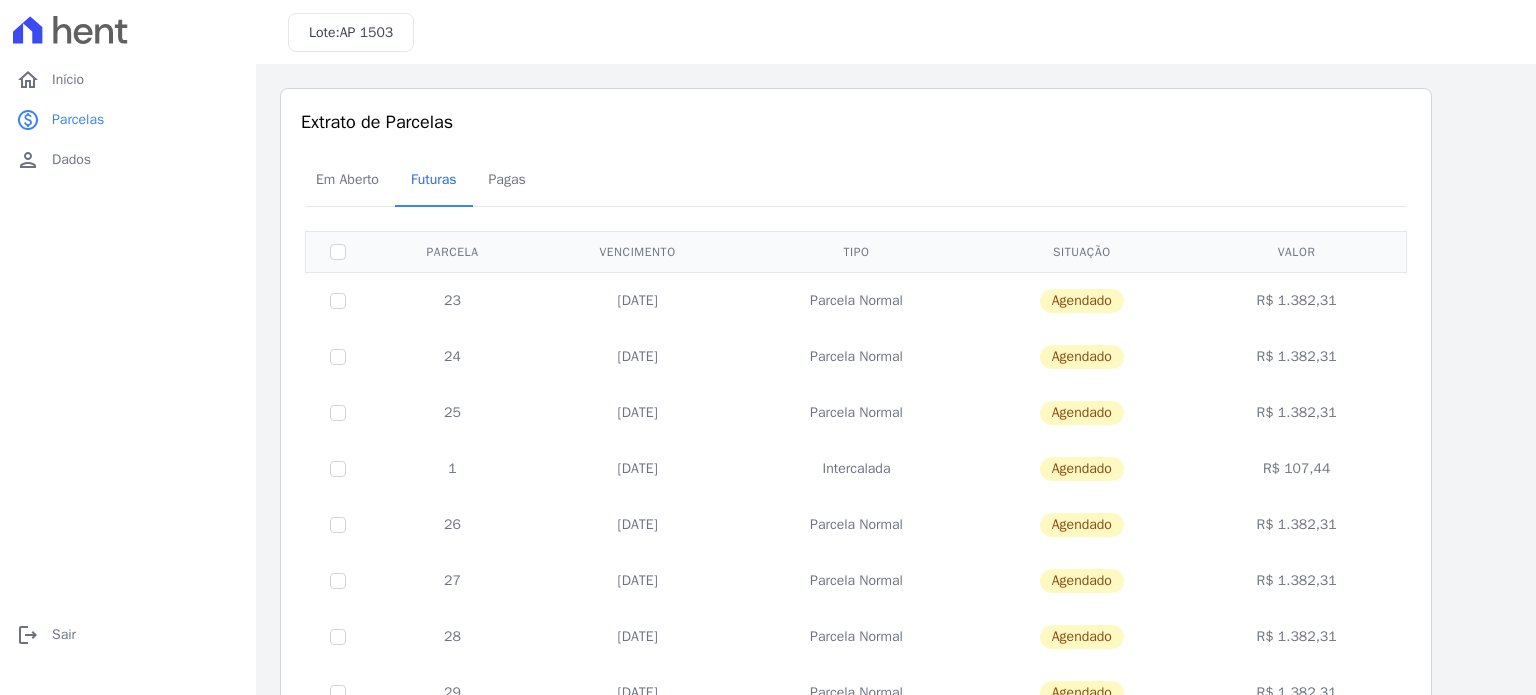 drag, startPoint x: 642, startPoint y: 354, endPoint x: 1376, endPoint y: 344, distance: 734.0681 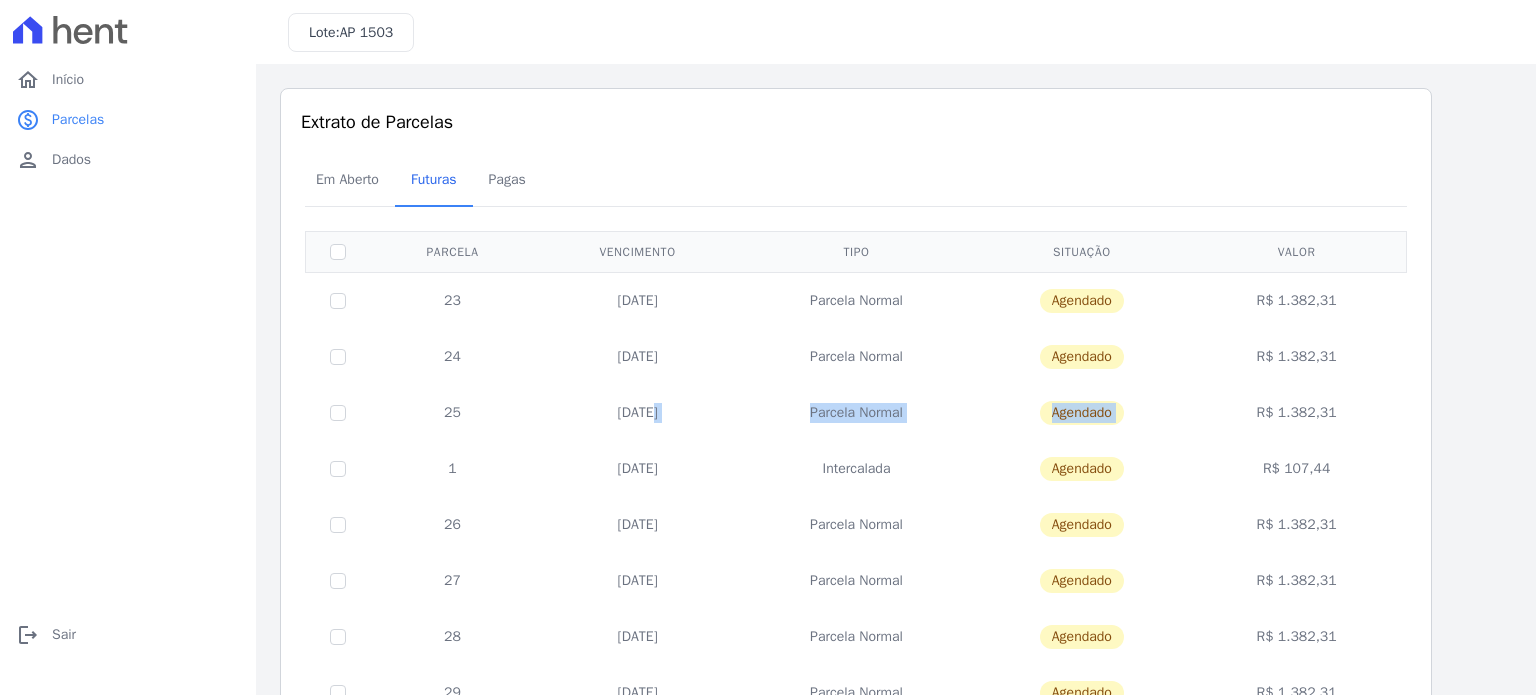 drag, startPoint x: 597, startPoint y: 414, endPoint x: 1245, endPoint y: 391, distance: 648.408 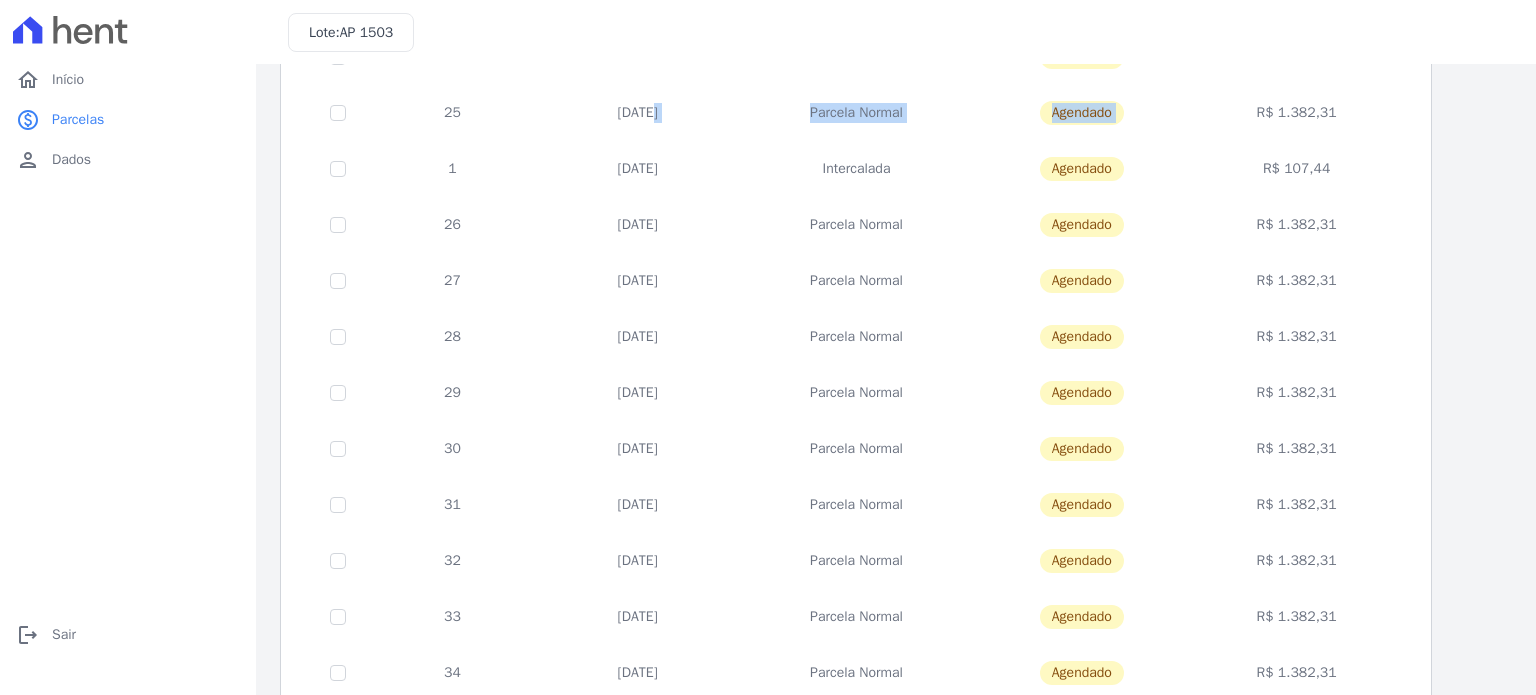 scroll, scrollTop: 419, scrollLeft: 0, axis: vertical 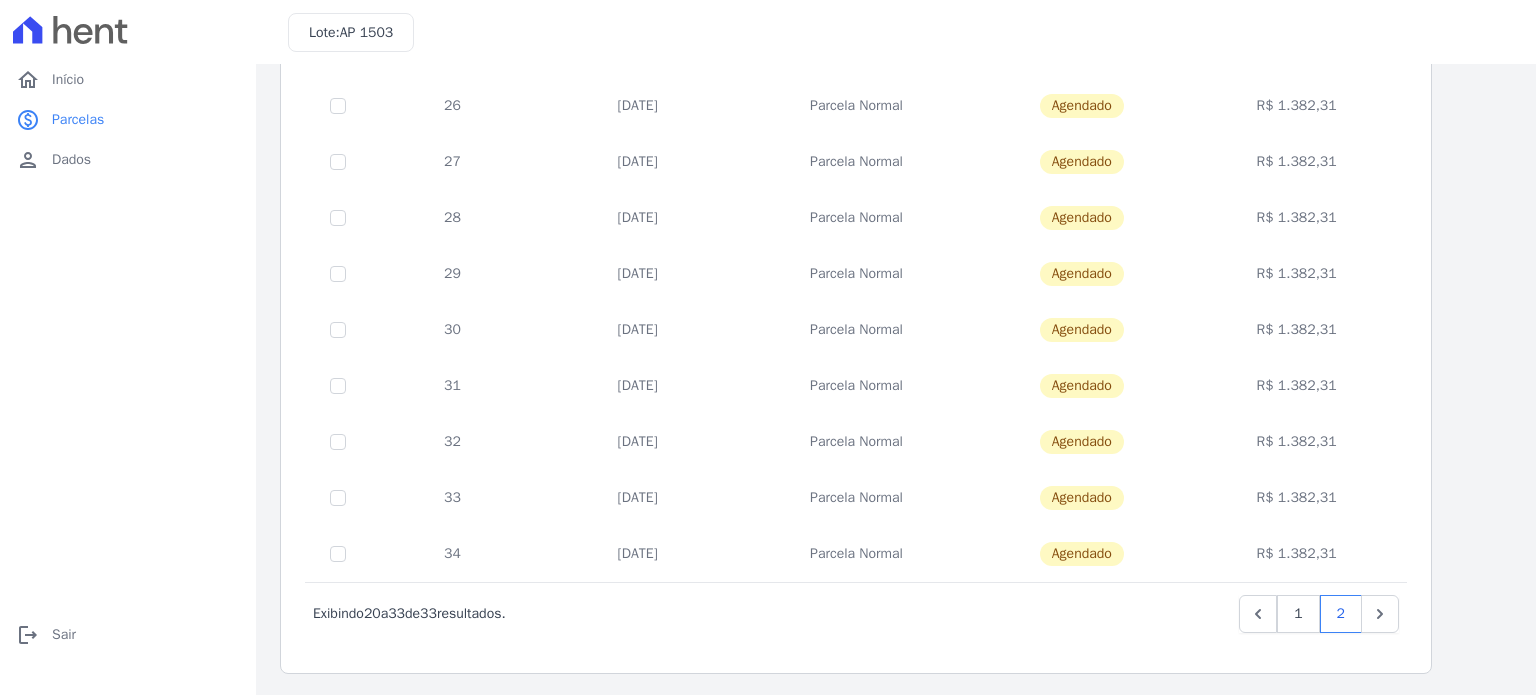 drag, startPoint x: 687, startPoint y: 549, endPoint x: 564, endPoint y: 550, distance: 123.00407 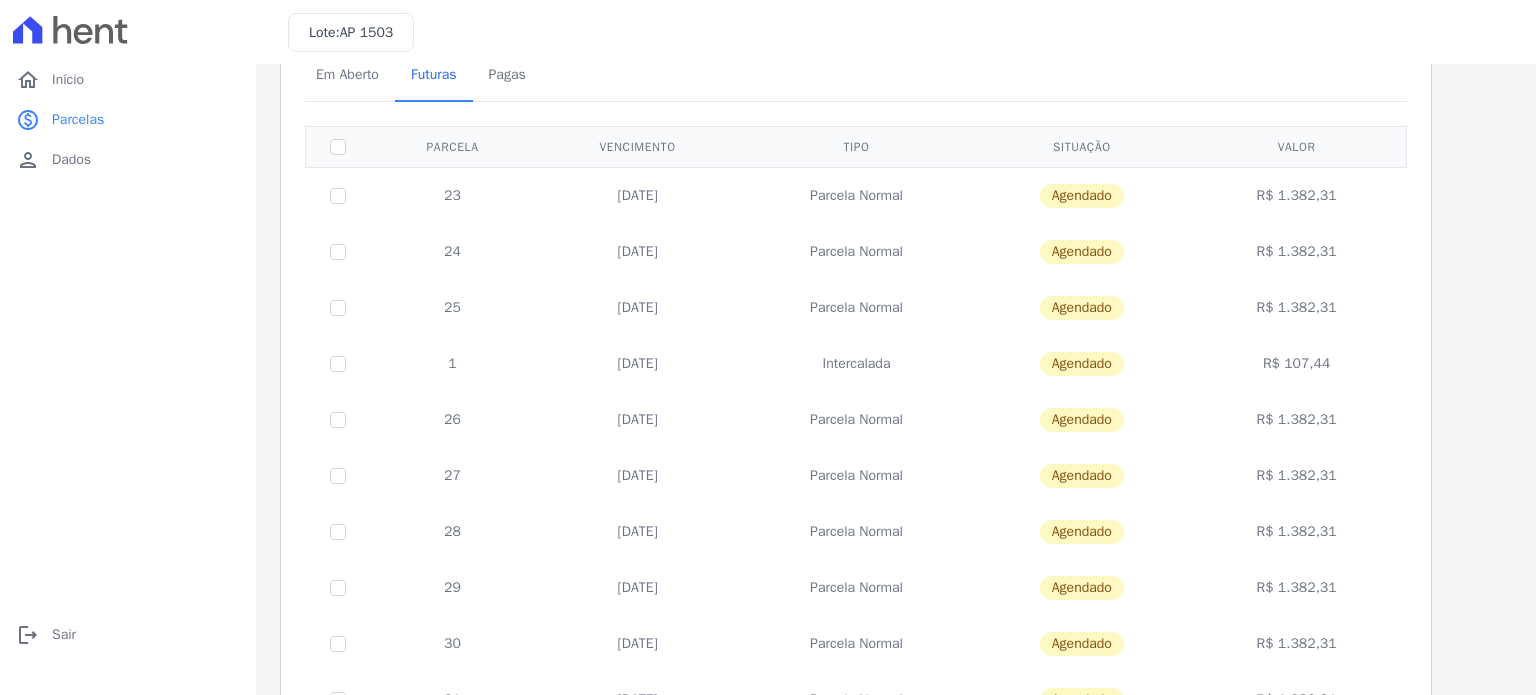 drag, startPoint x: 1350, startPoint y: 307, endPoint x: 1241, endPoint y: 322, distance: 110.02727 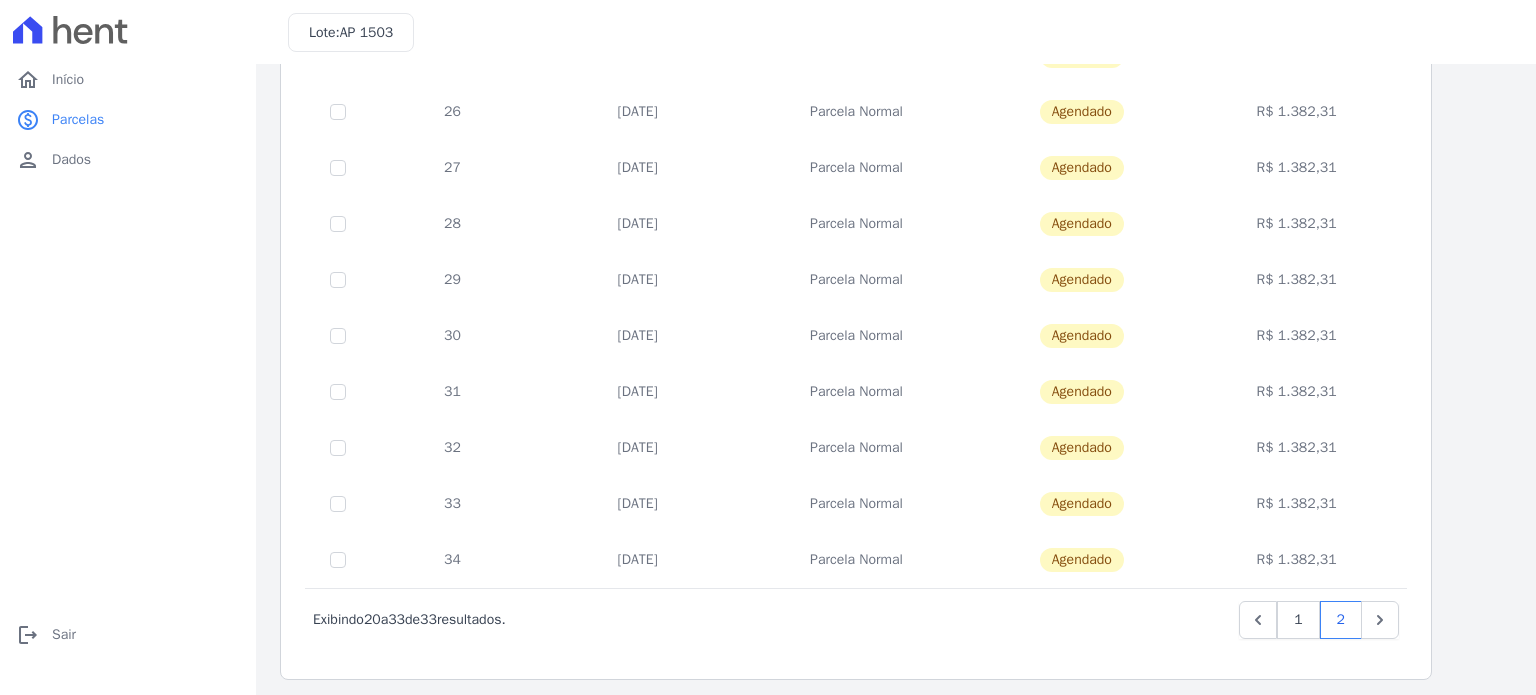 scroll, scrollTop: 419, scrollLeft: 0, axis: vertical 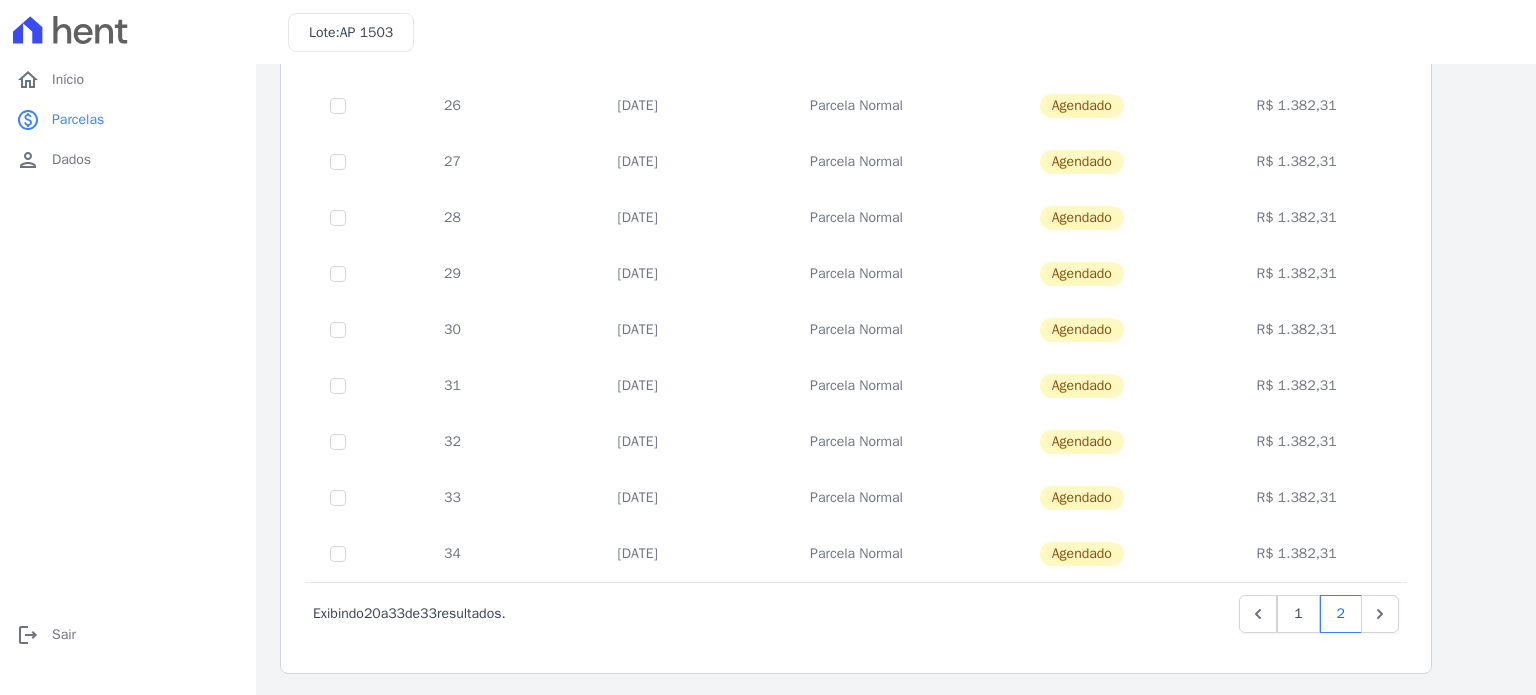 drag, startPoint x: 1348, startPoint y: 552, endPoint x: 1229, endPoint y: 100, distance: 467.4024 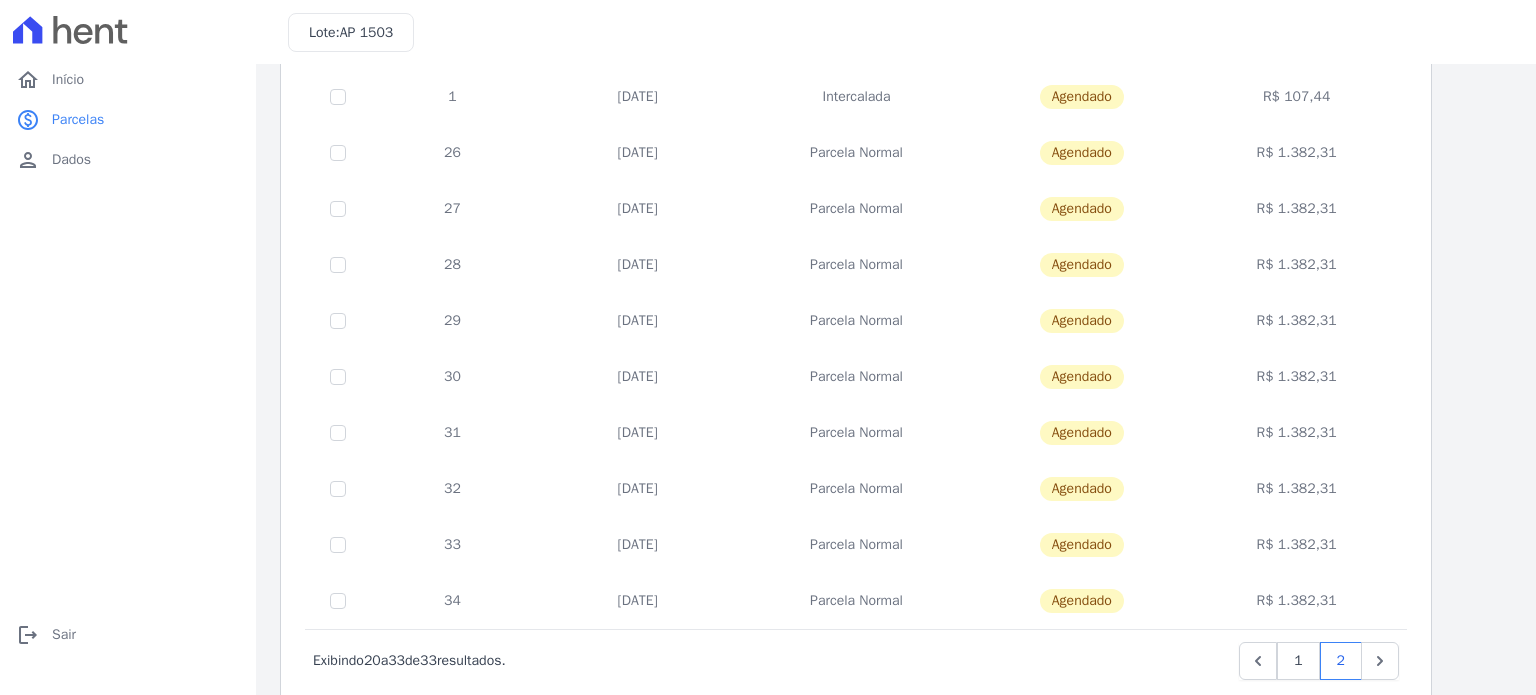 scroll, scrollTop: 419, scrollLeft: 0, axis: vertical 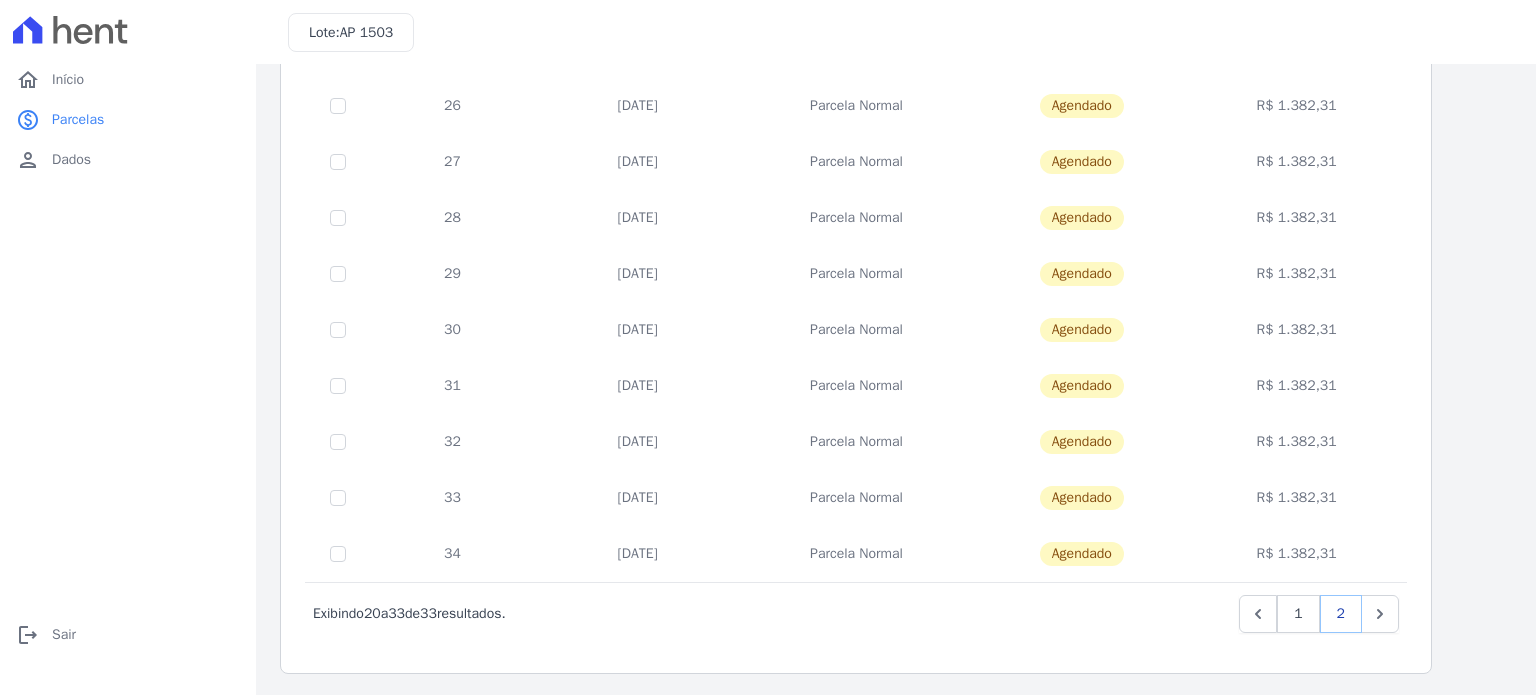click on "2" at bounding box center (1341, 614) 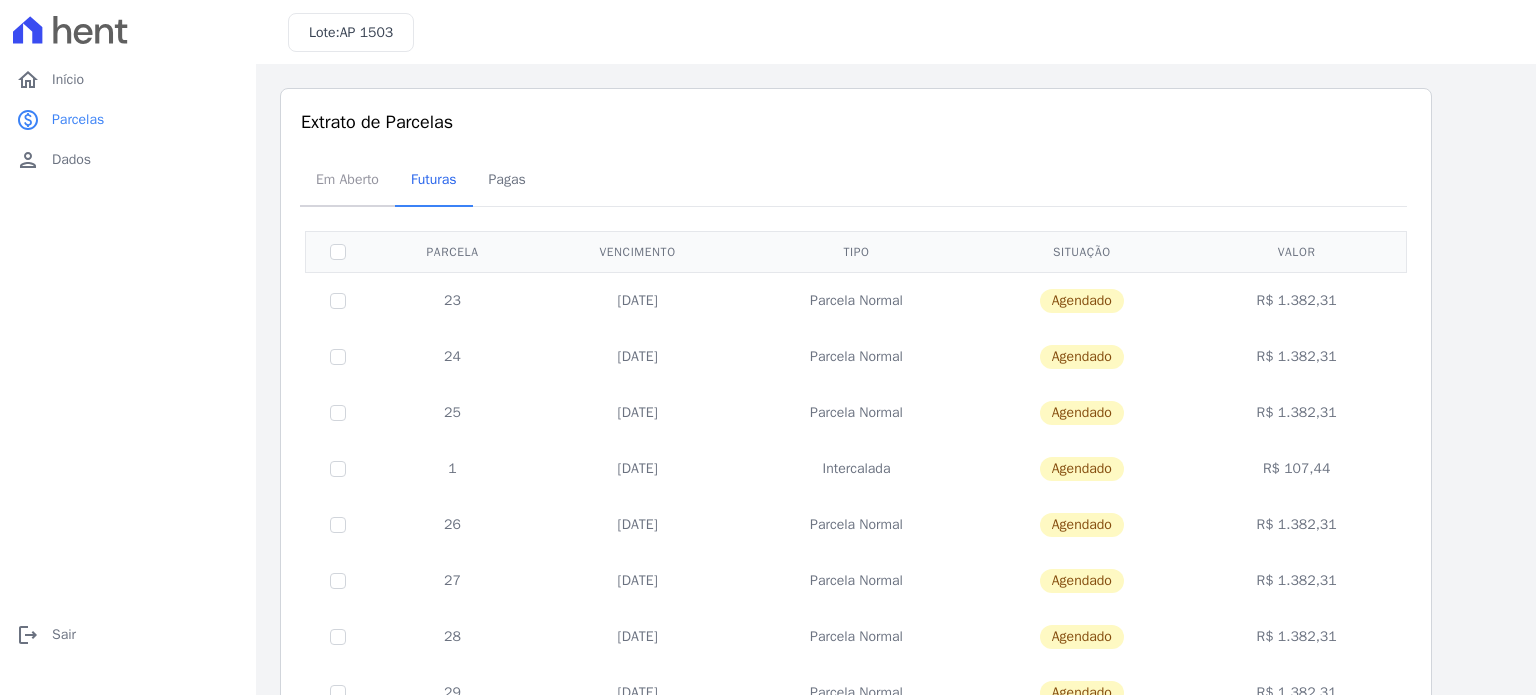 click on "Em Aberto" at bounding box center (347, 179) 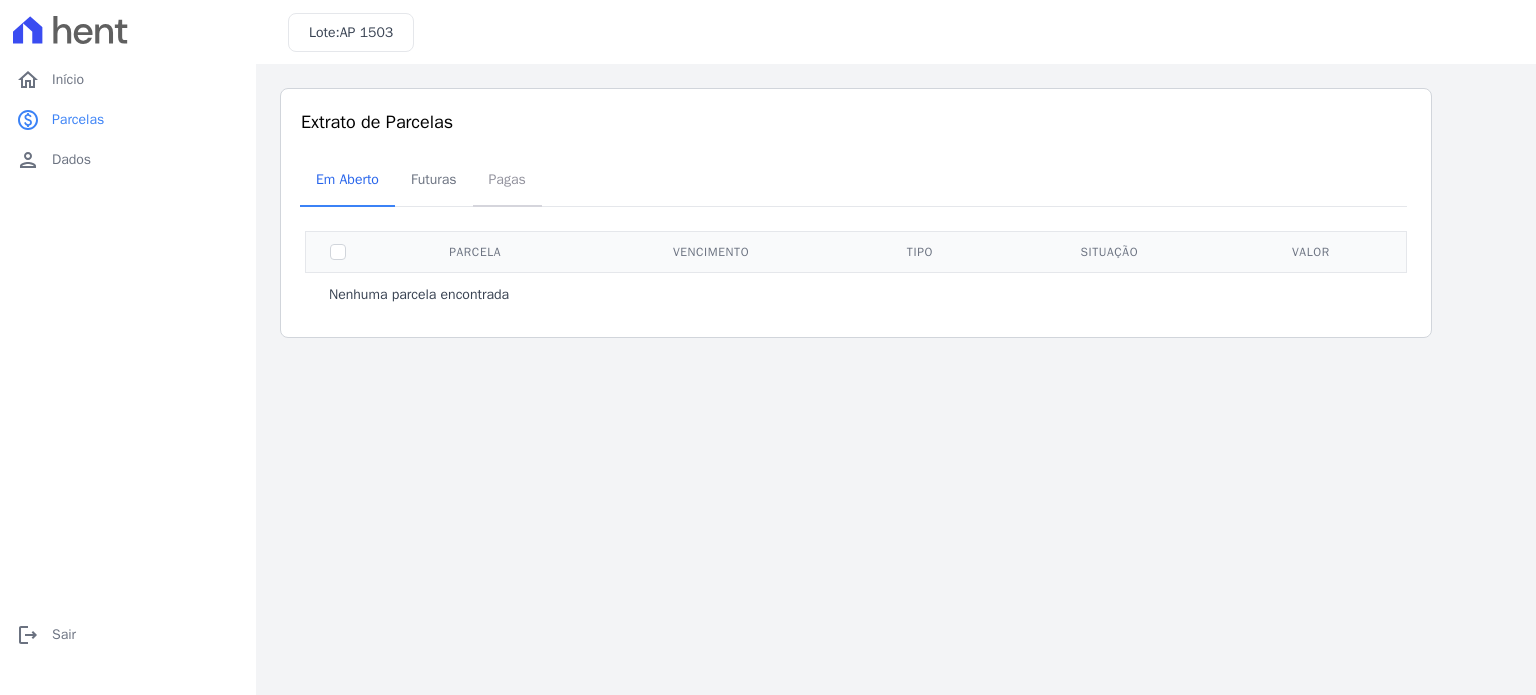 click on "Pagas" at bounding box center (507, 179) 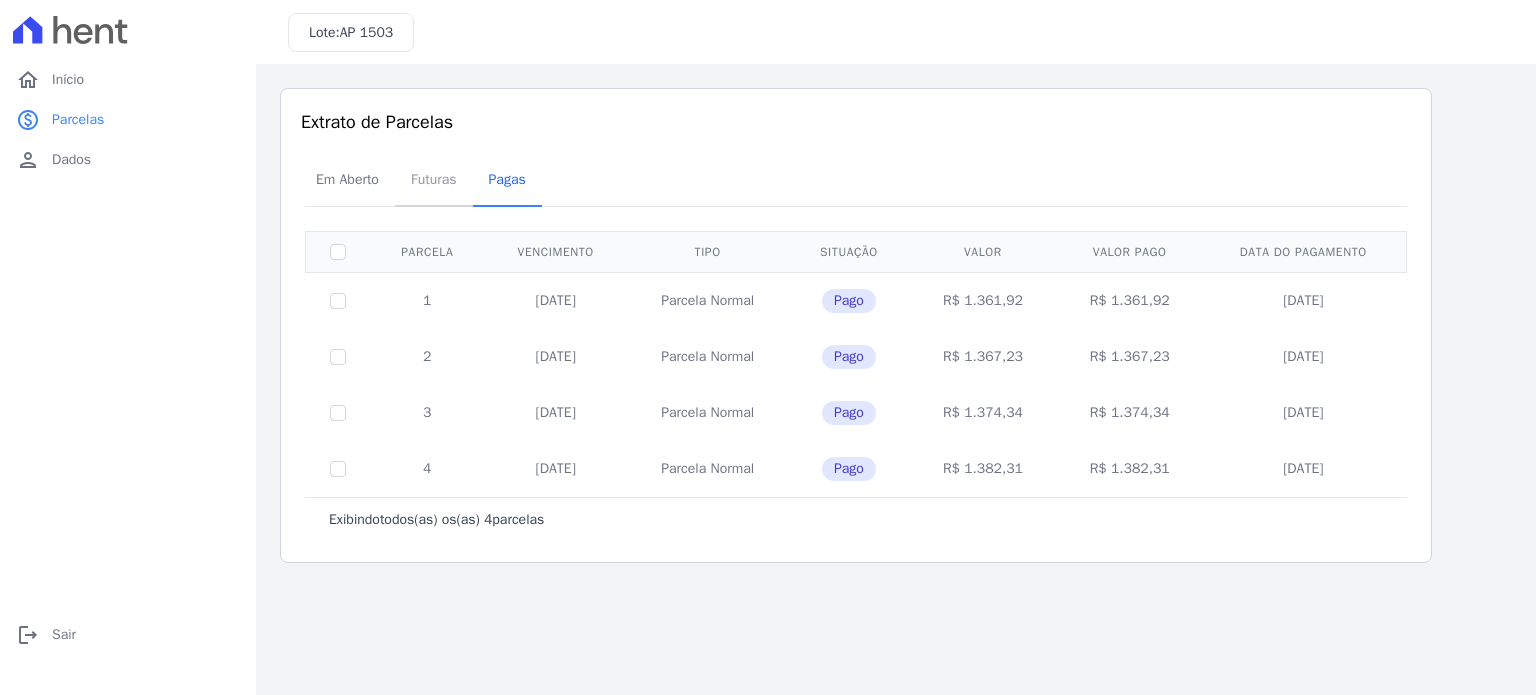 click on "Futuras" at bounding box center [434, 179] 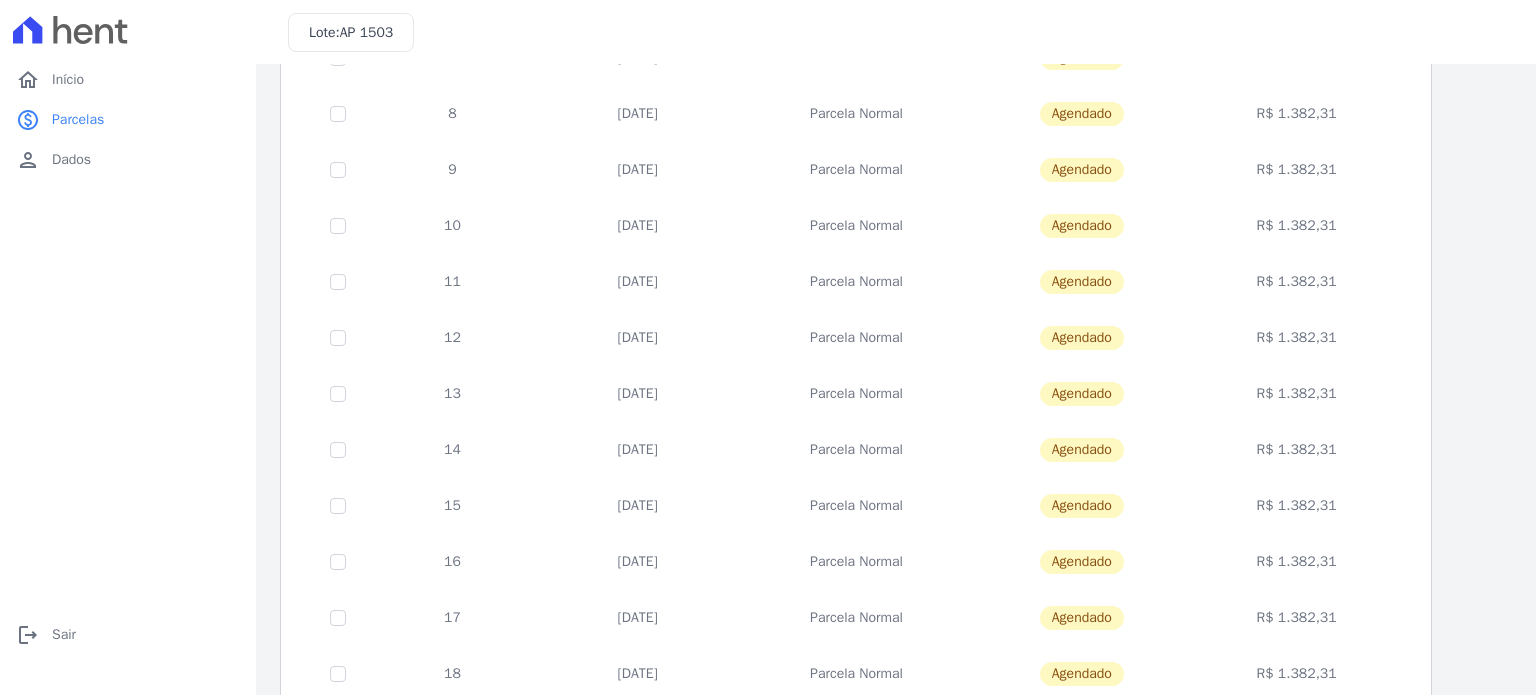 scroll, scrollTop: 0, scrollLeft: 0, axis: both 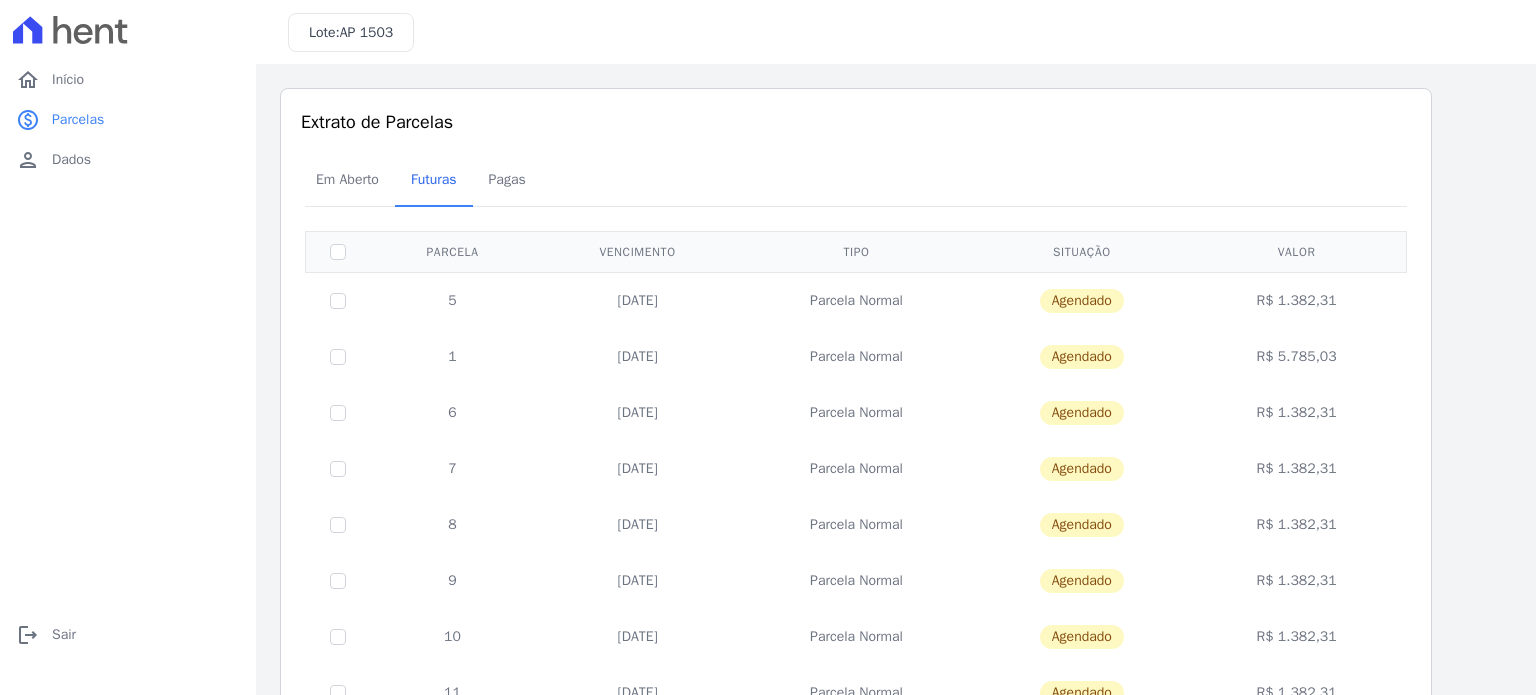drag, startPoint x: 1355, startPoint y: 351, endPoint x: 416, endPoint y: 350, distance: 939.00055 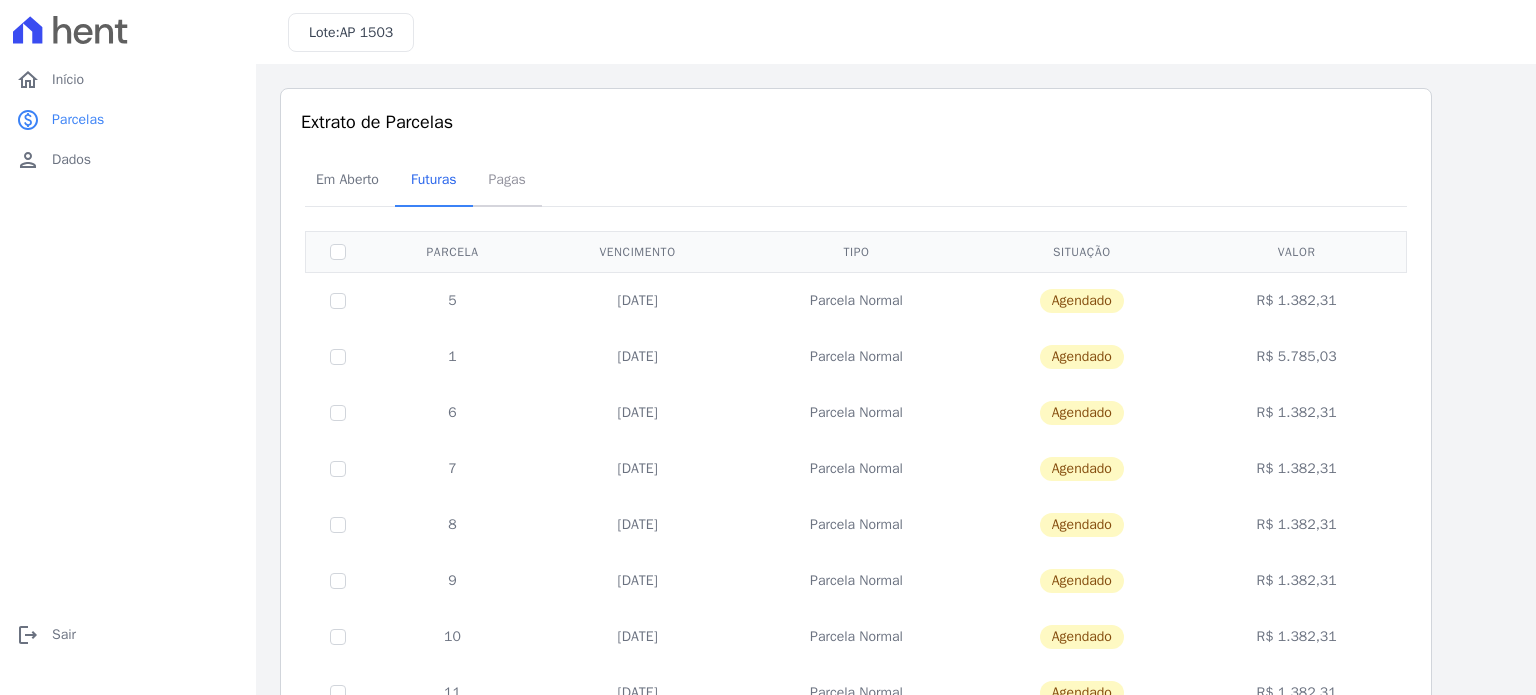 click on "Pagas" at bounding box center [507, 179] 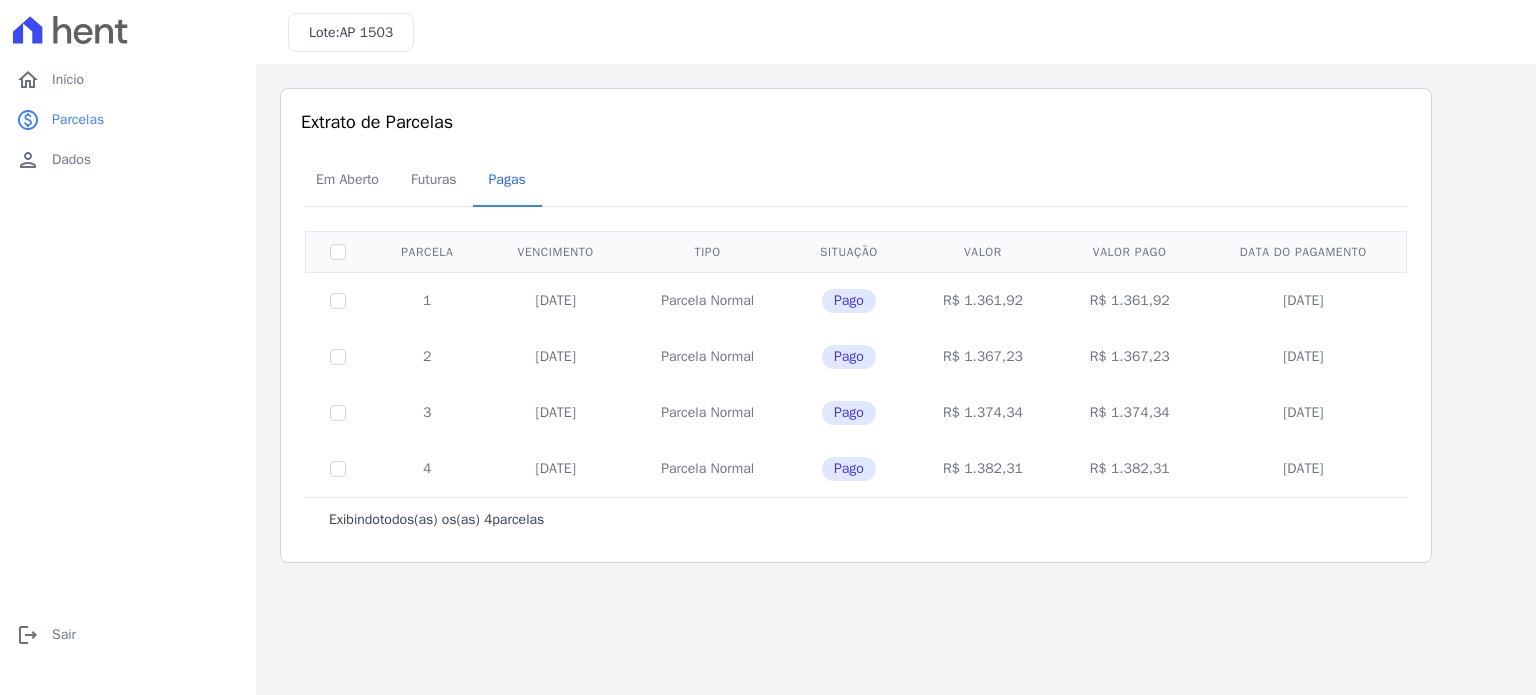 drag, startPoint x: 1250, startPoint y: 311, endPoint x: 1259, endPoint y: 478, distance: 167.24234 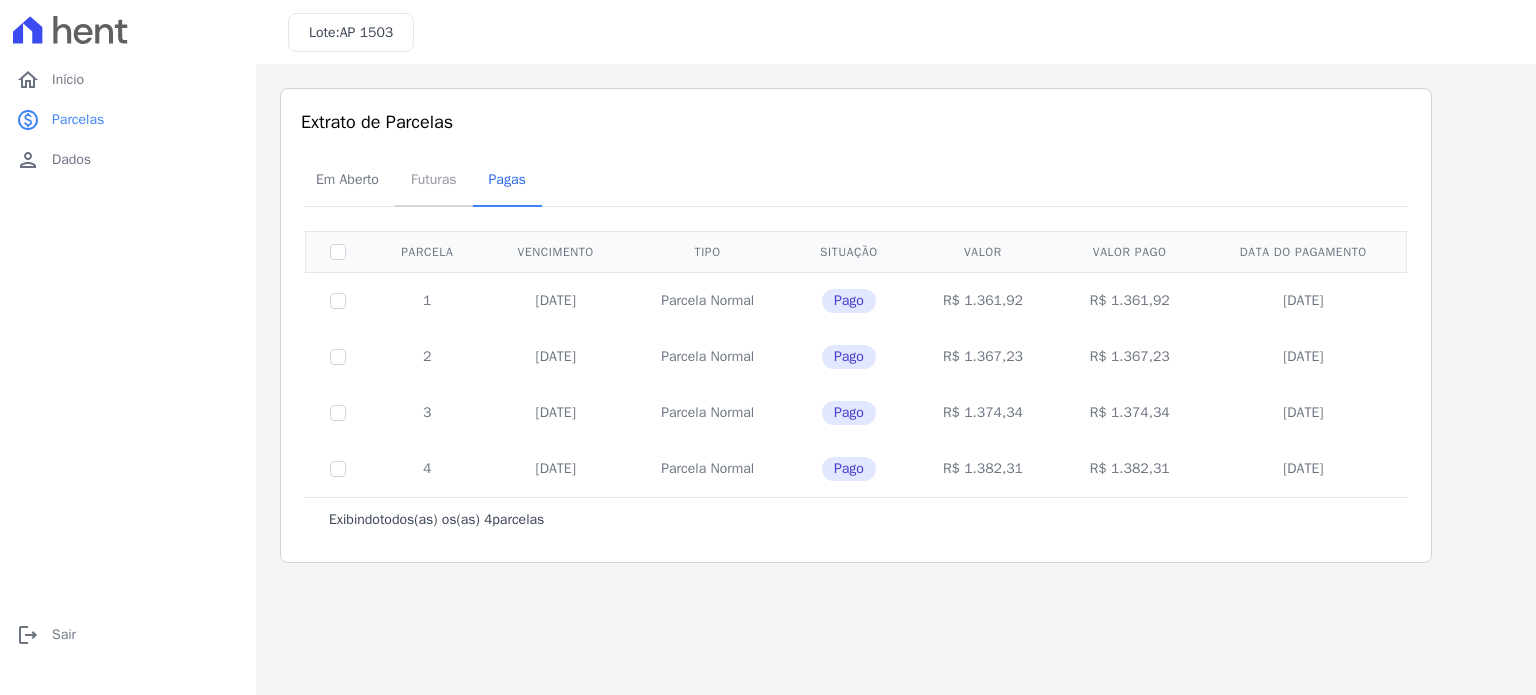click on "Futuras" at bounding box center [434, 179] 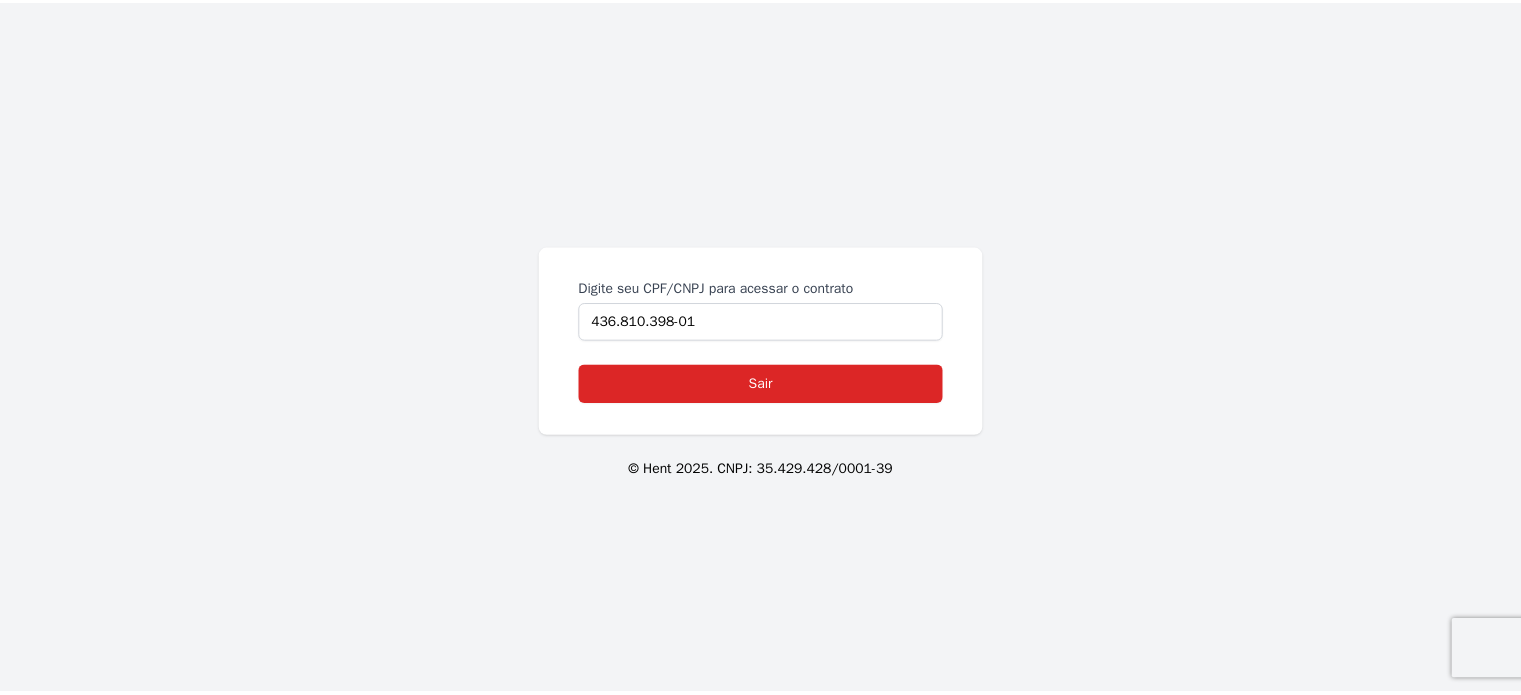 scroll, scrollTop: 0, scrollLeft: 0, axis: both 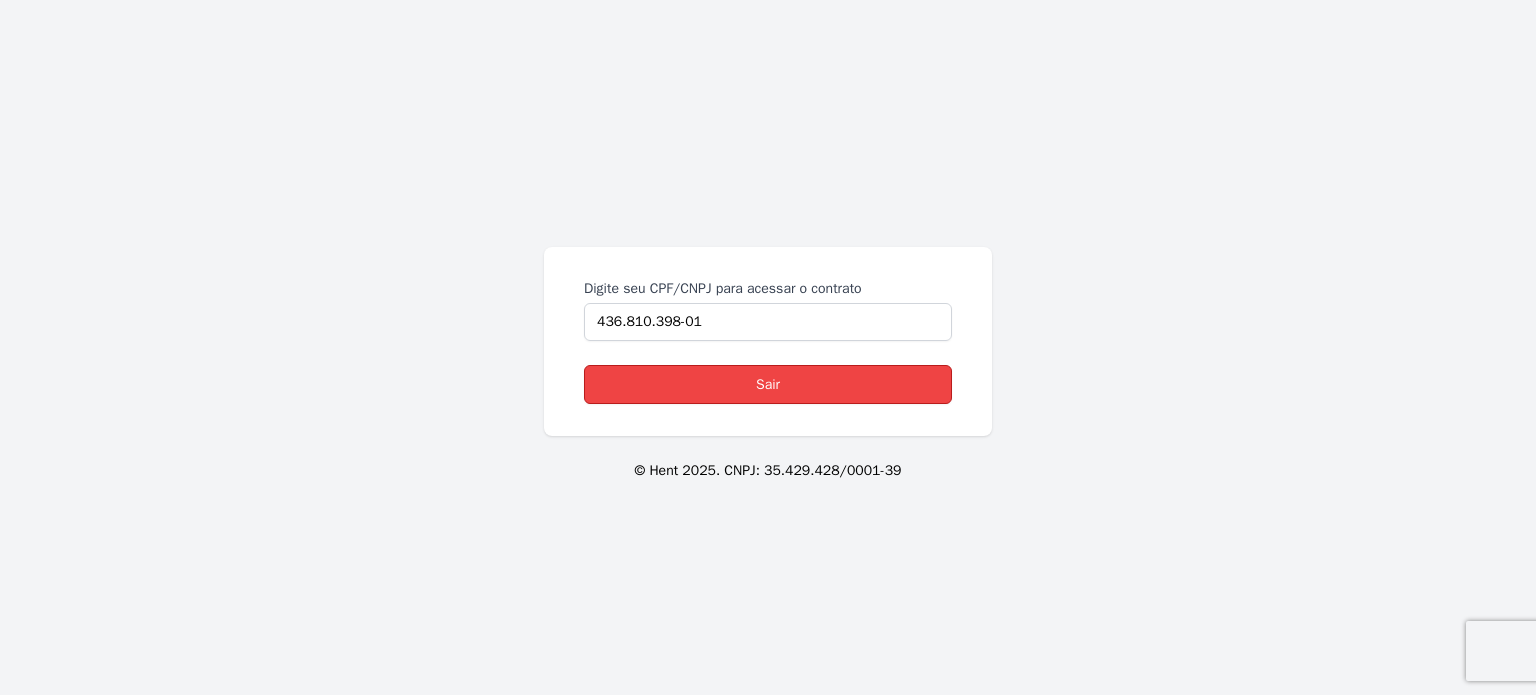 click on "Sair" at bounding box center (768, 384) 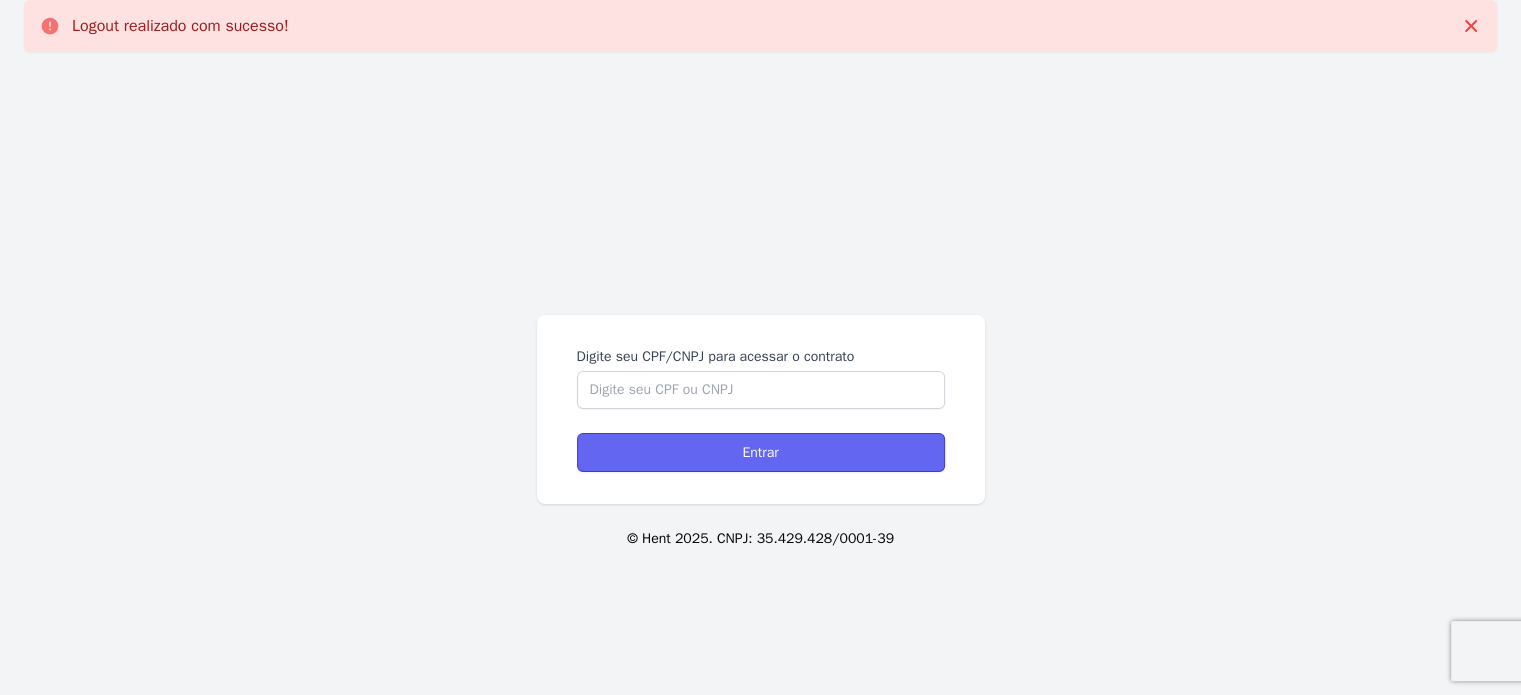 click on "Entrar" at bounding box center [761, 452] 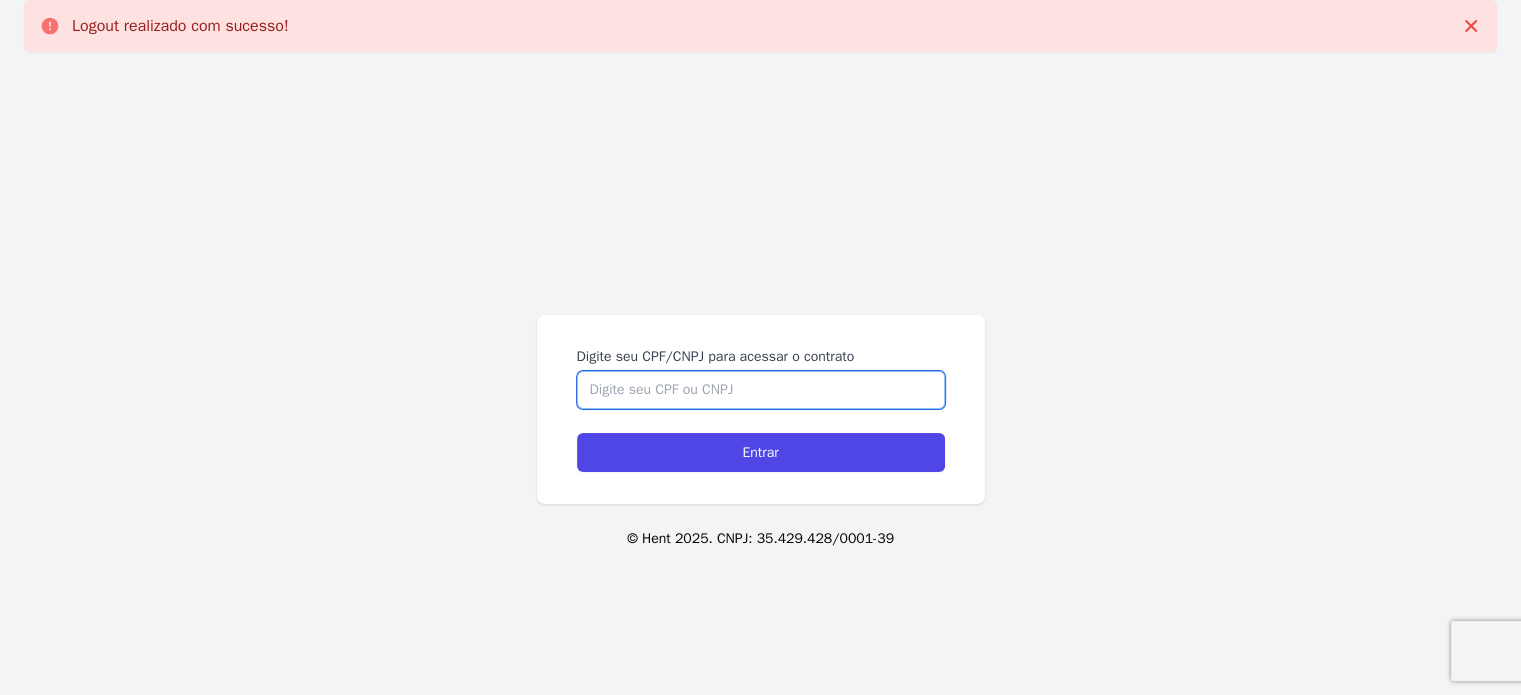 click on "Digite seu CPF/CNPJ para acessar o contrato" at bounding box center [761, 390] 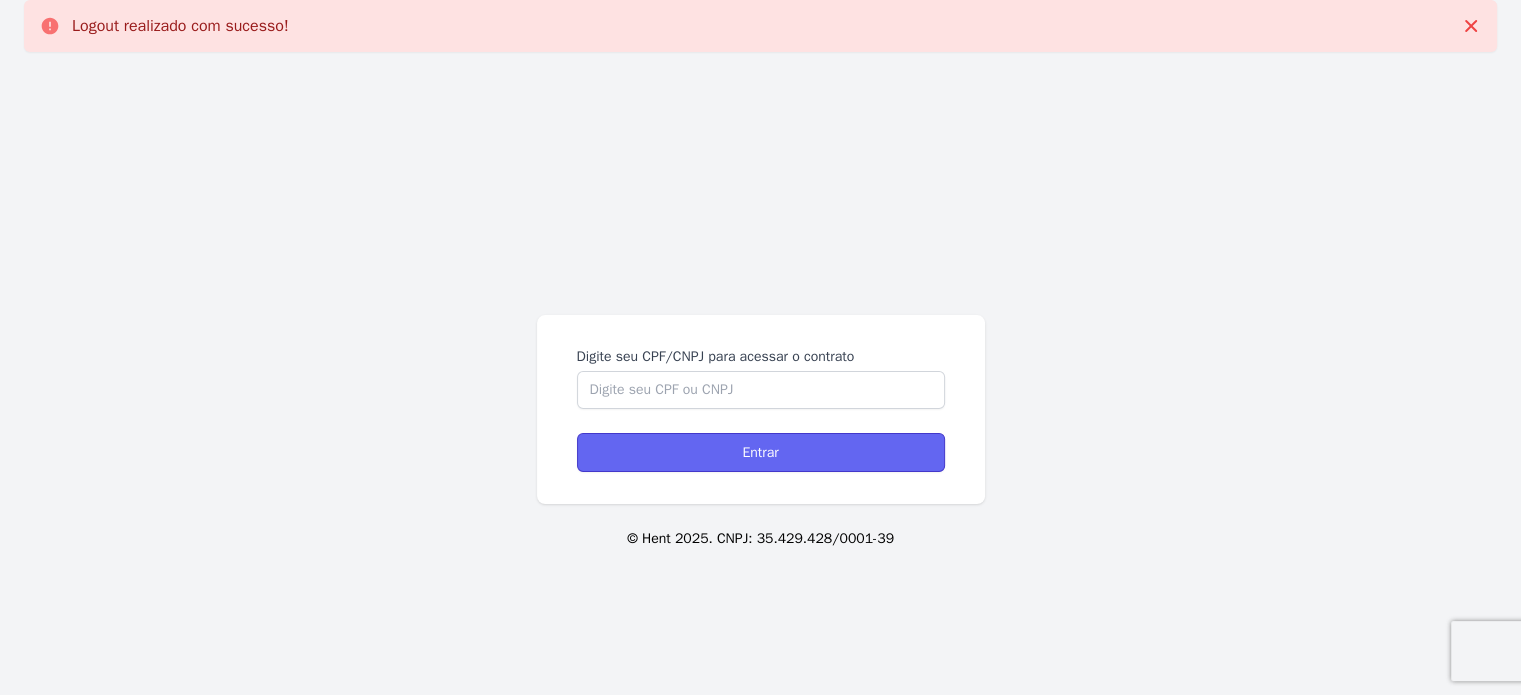 click on "Entrar" at bounding box center [761, 452] 